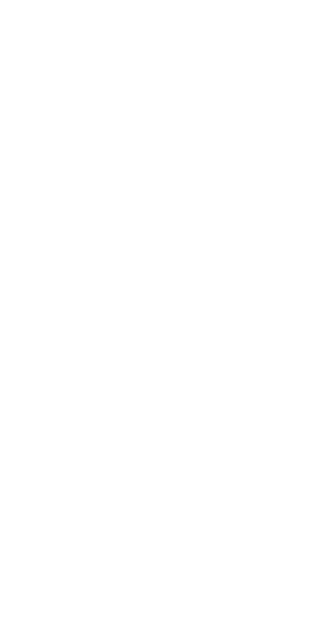 scroll, scrollTop: 0, scrollLeft: 0, axis: both 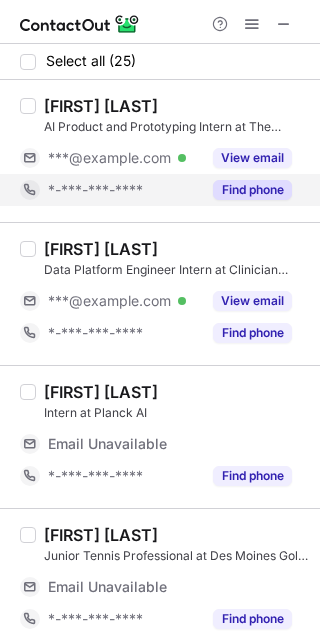 click on "Find phone" at bounding box center [252, 190] 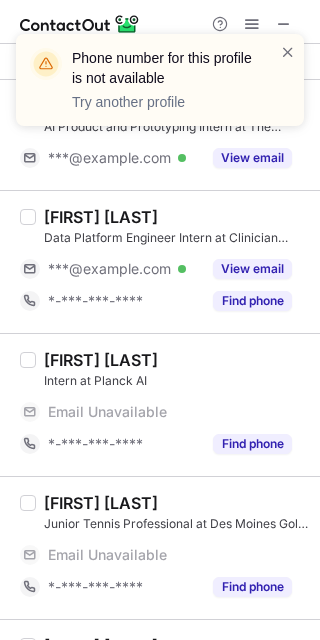 click on "Joshua Bunnell Data Platform Engineer Intern at Clinician Nexus ***@cliniciannexus.com Verified View email *-***-***-**** Find phone" at bounding box center (160, 261) 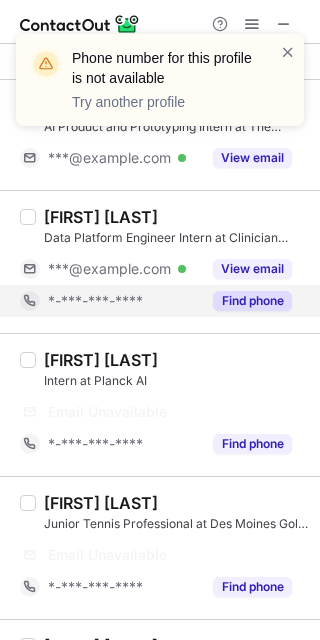 click on "Find phone" at bounding box center (246, 301) 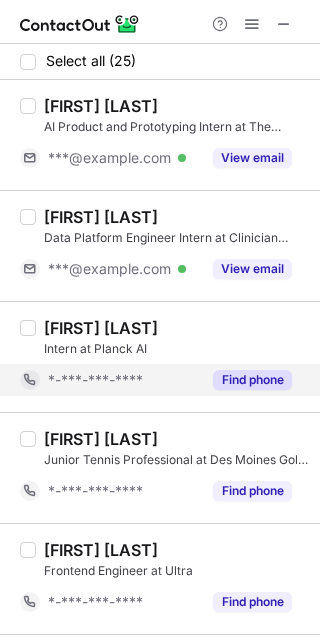 click on "Find phone" at bounding box center [252, 380] 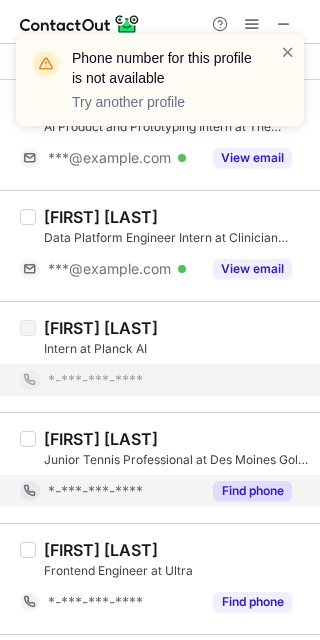 click on "Find phone" at bounding box center [252, 491] 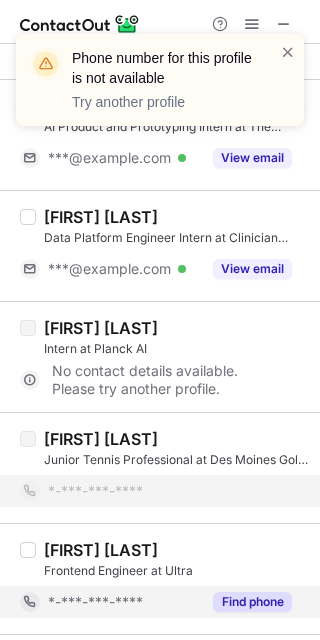 click on "Find phone" at bounding box center [252, 602] 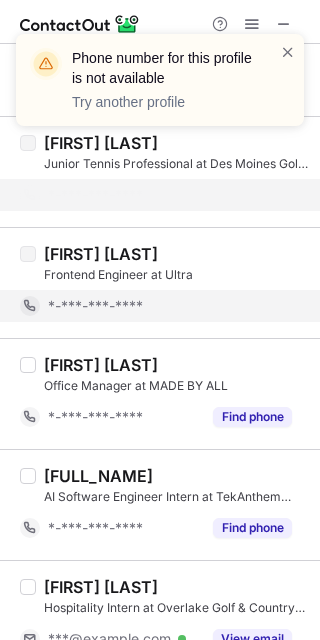 scroll, scrollTop: 333, scrollLeft: 0, axis: vertical 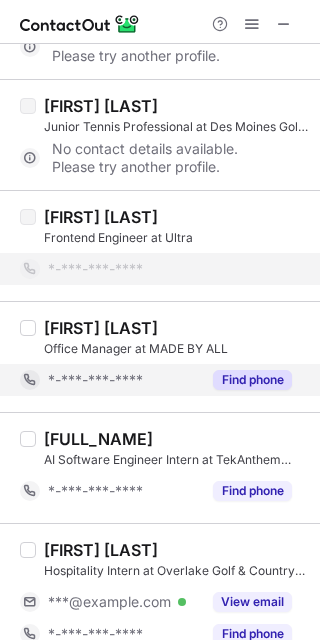 click on "Find phone" at bounding box center (252, 380) 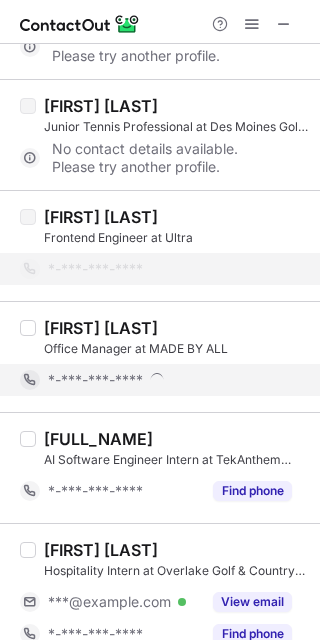 click on "*-***-***-****" at bounding box center [170, 380] 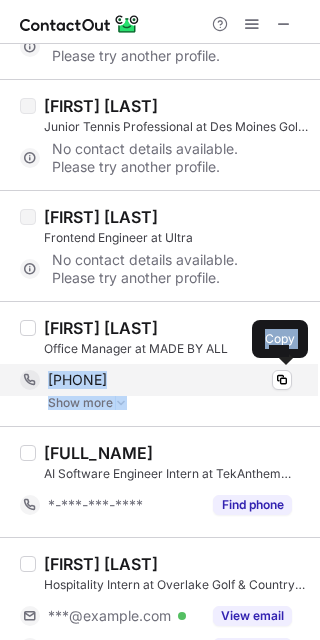 click on "+13102088829" at bounding box center [170, 380] 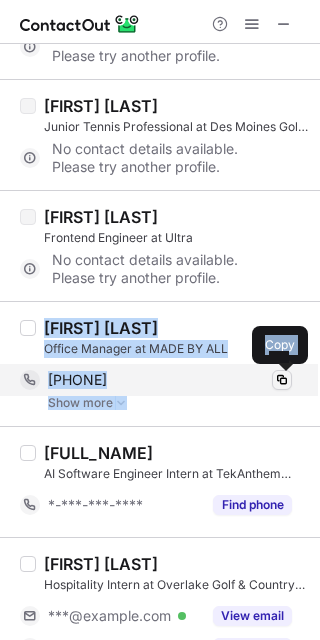 click at bounding box center [282, 380] 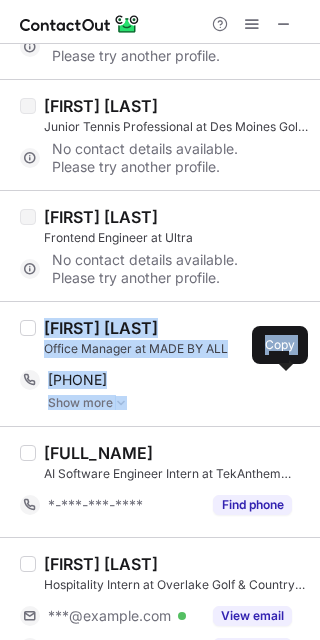 click at bounding box center [121, 403] 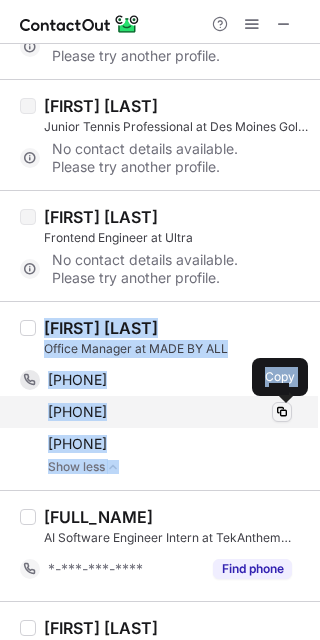 click at bounding box center [282, 412] 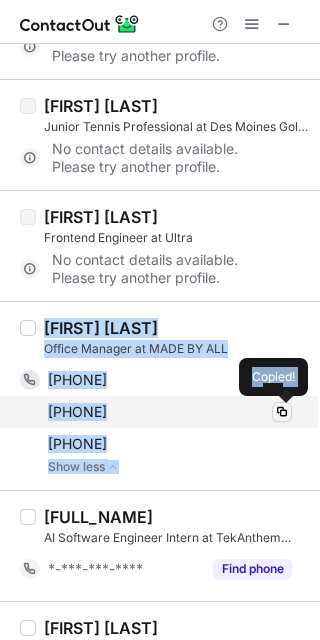 click at bounding box center [282, 412] 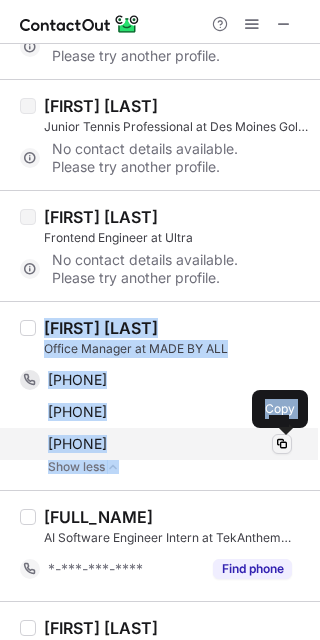 click at bounding box center [282, 444] 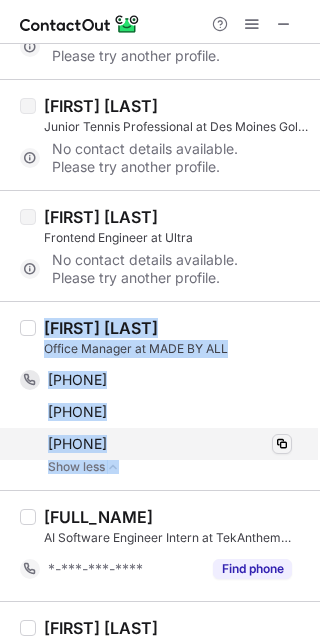 click at bounding box center (282, 444) 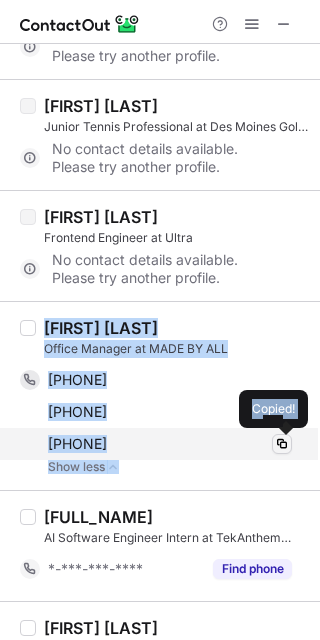 click at bounding box center [282, 444] 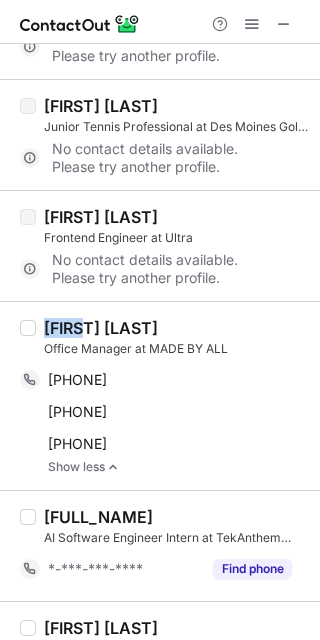 drag, startPoint x: 43, startPoint y: 329, endPoint x: 84, endPoint y: 322, distance: 41.59327 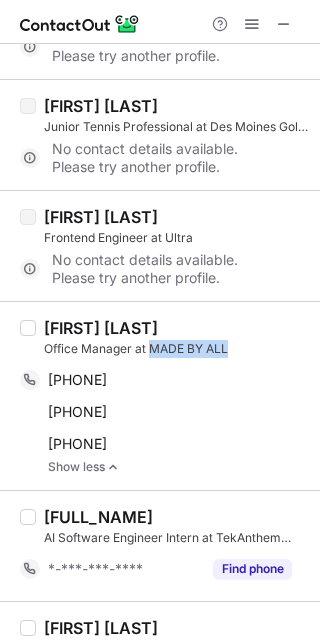 drag, startPoint x: 232, startPoint y: 349, endPoint x: 152, endPoint y: 353, distance: 80.09994 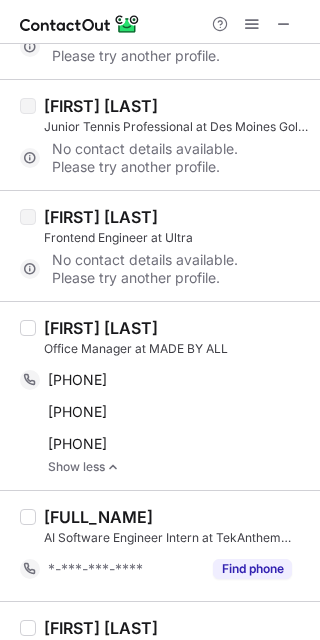 click on "Show less" at bounding box center (178, 467) 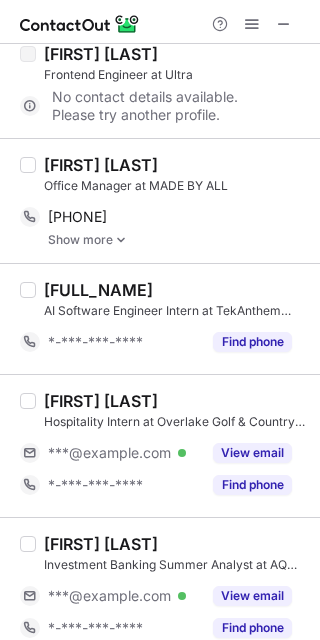 scroll, scrollTop: 509, scrollLeft: 0, axis: vertical 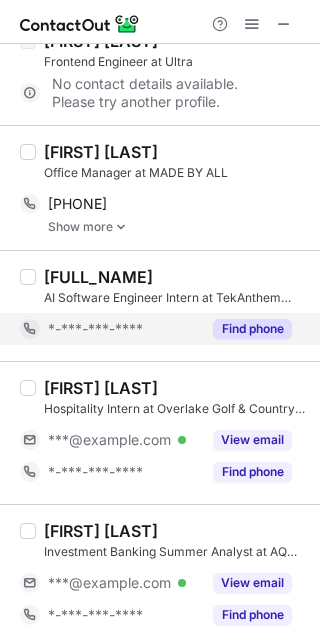click on "Find phone" at bounding box center (252, 329) 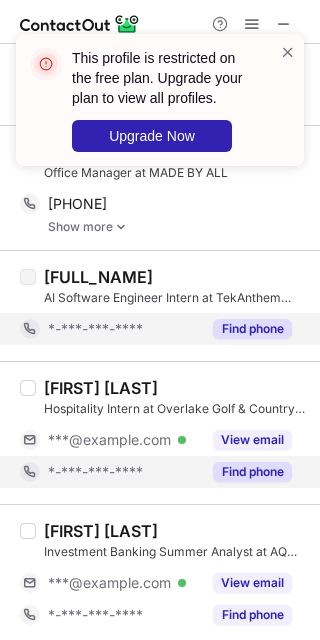 click on "Find phone" at bounding box center [252, 472] 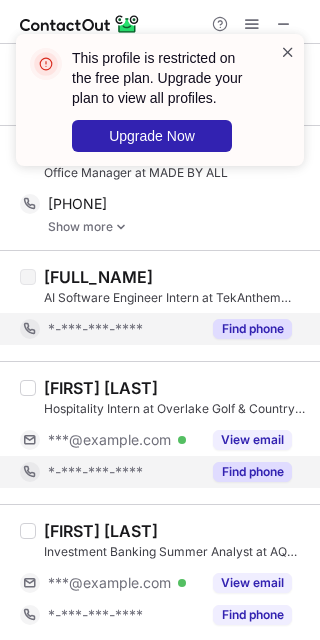 click at bounding box center [288, 52] 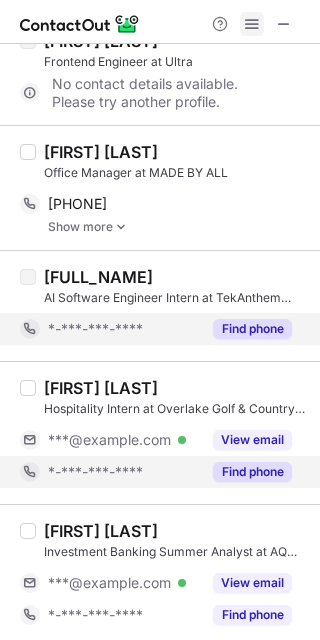 click at bounding box center [252, 24] 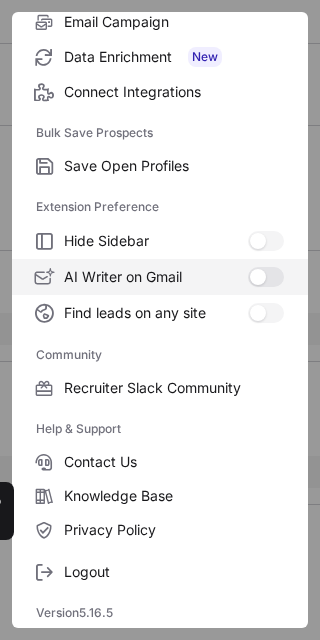 scroll, scrollTop: 268, scrollLeft: 0, axis: vertical 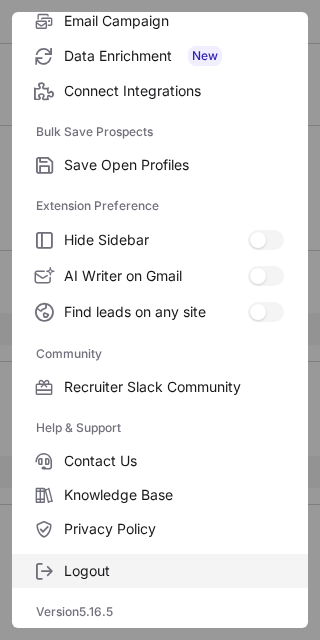 click on "Logout" at bounding box center (174, 571) 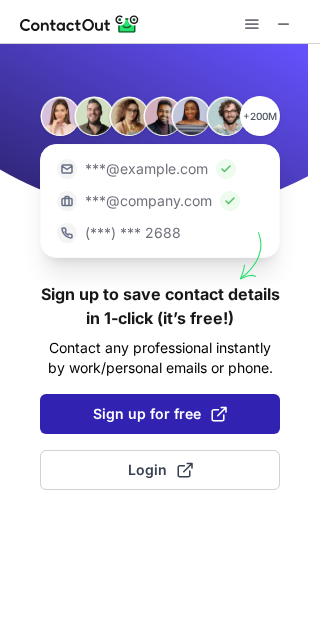 click on "Sign up for free" at bounding box center [160, 414] 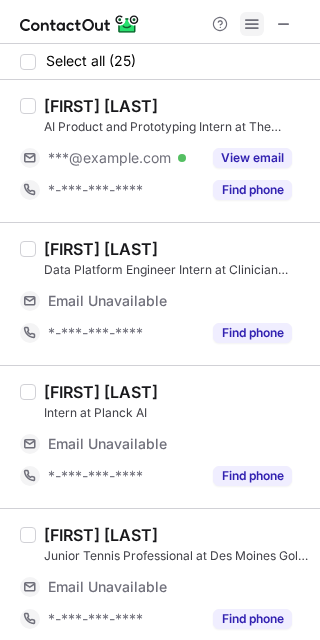 click at bounding box center (252, 24) 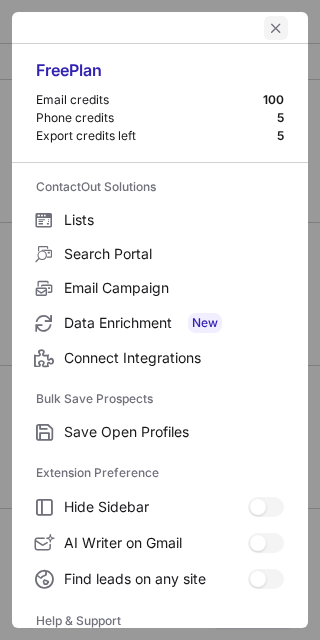 click at bounding box center [276, 28] 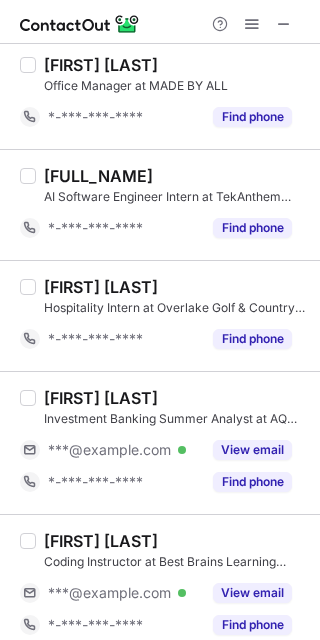 scroll, scrollTop: 650, scrollLeft: 0, axis: vertical 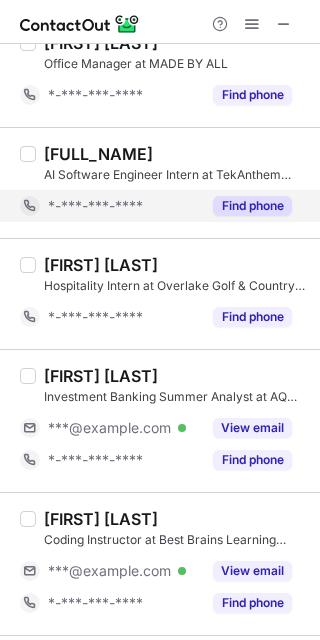 click on "Find phone" at bounding box center [252, 206] 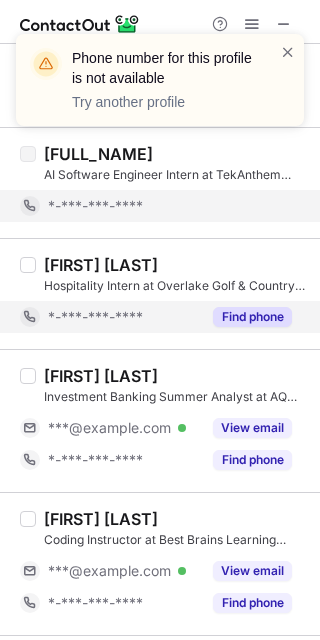 click on "Find phone" at bounding box center (252, 317) 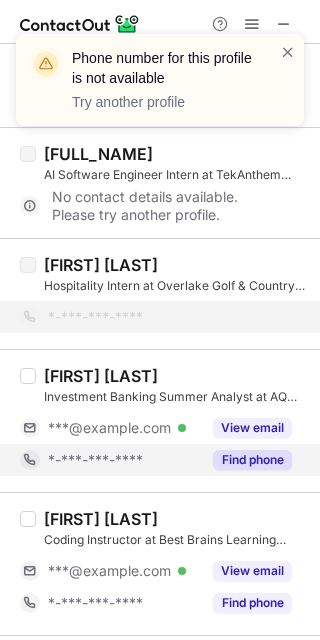 click on "Find phone" at bounding box center (252, 460) 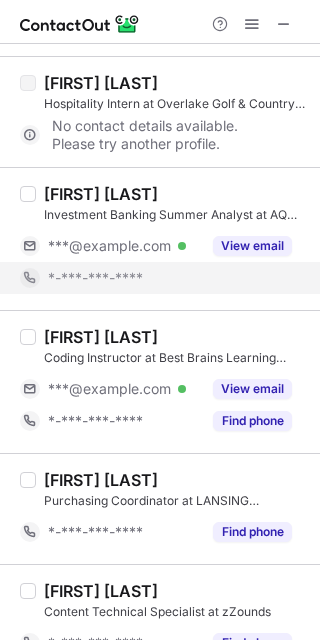 scroll, scrollTop: 833, scrollLeft: 0, axis: vertical 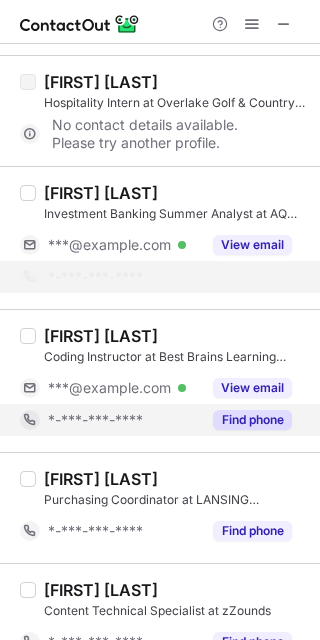 click on "Find phone" at bounding box center (252, 420) 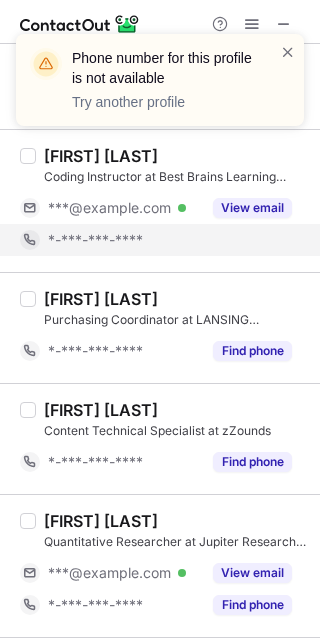 scroll, scrollTop: 1002, scrollLeft: 0, axis: vertical 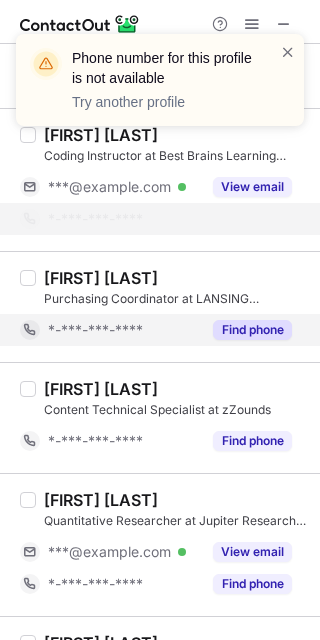click on "Find phone" at bounding box center (252, 330) 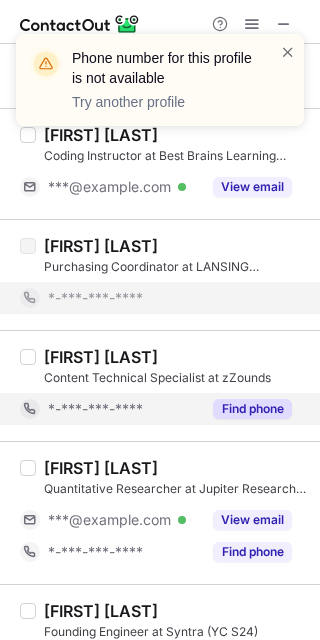 click on "Find phone" at bounding box center (252, 409) 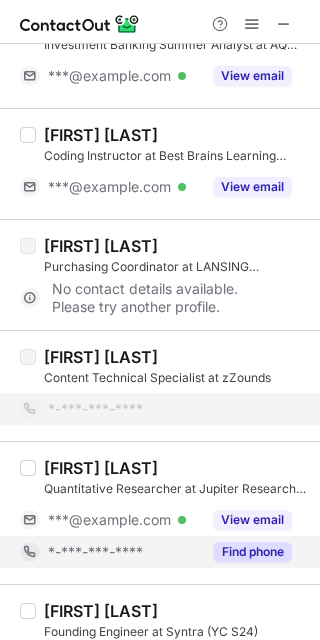 click on "Find phone" at bounding box center [252, 552] 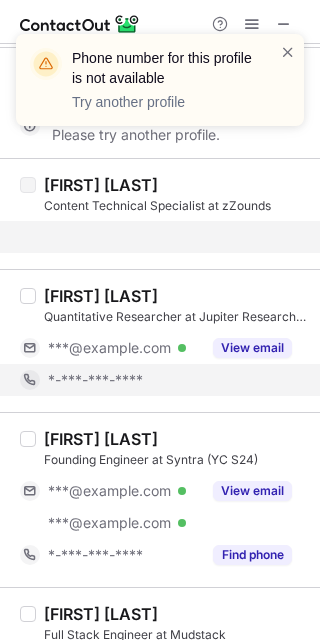 scroll, scrollTop: 1258, scrollLeft: 0, axis: vertical 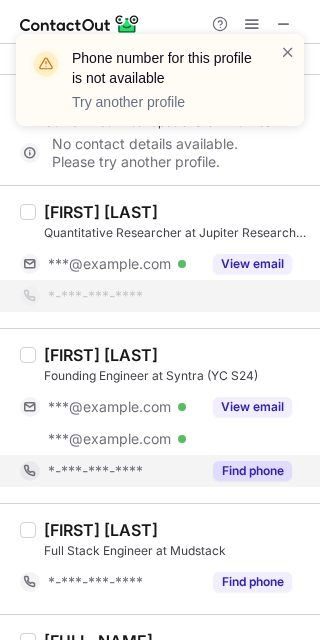 click on "Find phone" at bounding box center (252, 471) 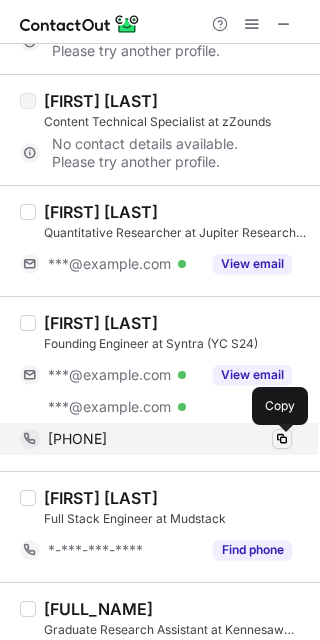 click at bounding box center [282, 439] 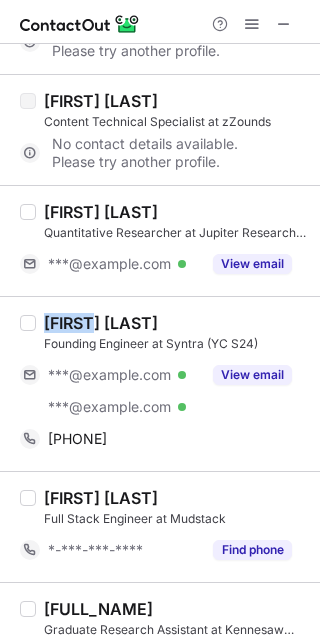 drag, startPoint x: 45, startPoint y: 323, endPoint x: 98, endPoint y: 324, distance: 53.009434 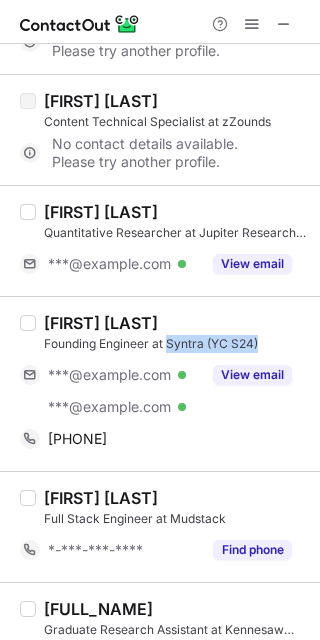 drag, startPoint x: 260, startPoint y: 339, endPoint x: 166, endPoint y: 346, distance: 94.26028 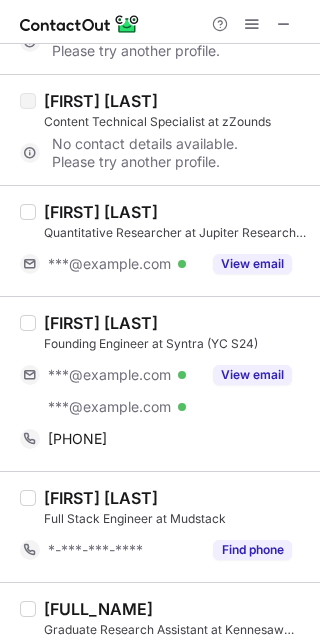 click on "Ben Welsh" at bounding box center (176, 498) 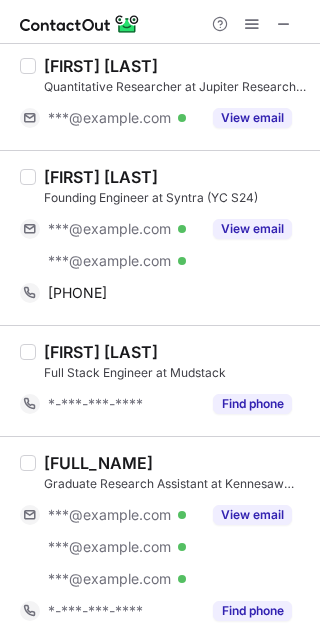 scroll, scrollTop: 1522, scrollLeft: 0, axis: vertical 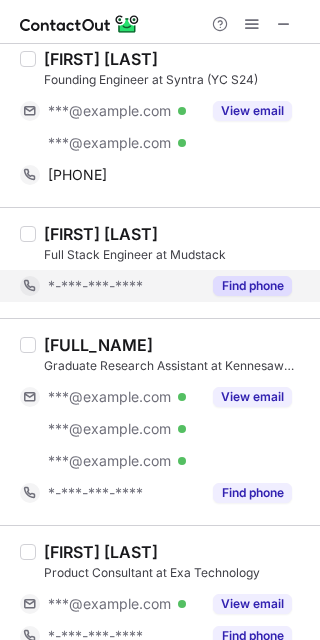click on "Find phone" at bounding box center [246, 286] 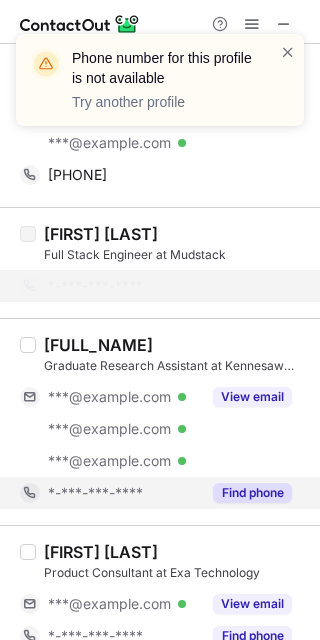 click on "Find phone" at bounding box center [252, 493] 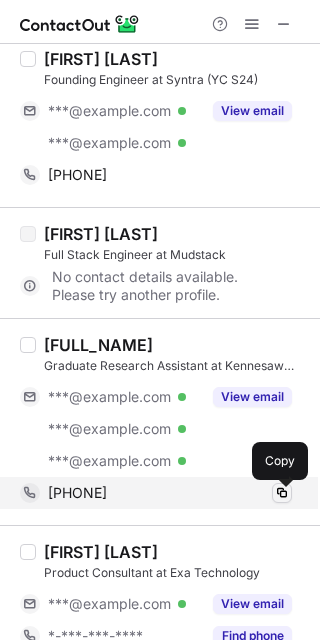 click at bounding box center [282, 493] 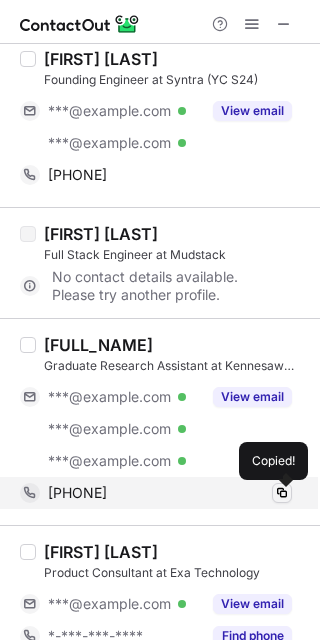 click at bounding box center (282, 493) 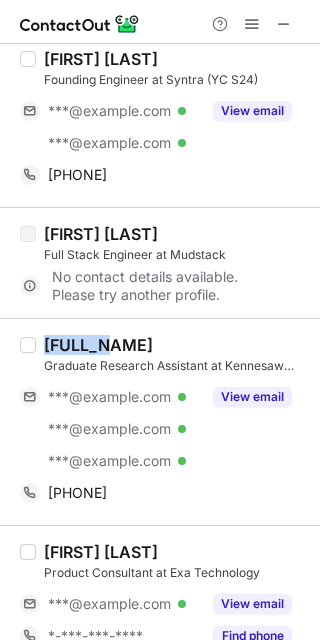 drag, startPoint x: 43, startPoint y: 350, endPoint x: 112, endPoint y: 349, distance: 69.00725 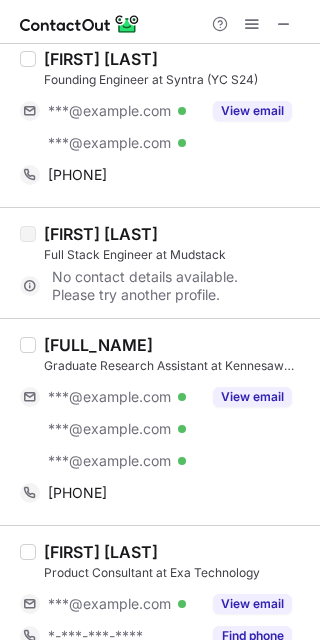 click on "Michael Bailey Product Consultant at Exa Technology ***@thinkexa.com Verified View email *-***-***-**** Find phone" at bounding box center [160, 596] 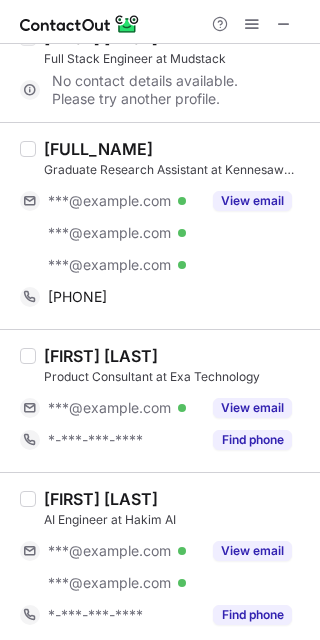 scroll, scrollTop: 1766, scrollLeft: 0, axis: vertical 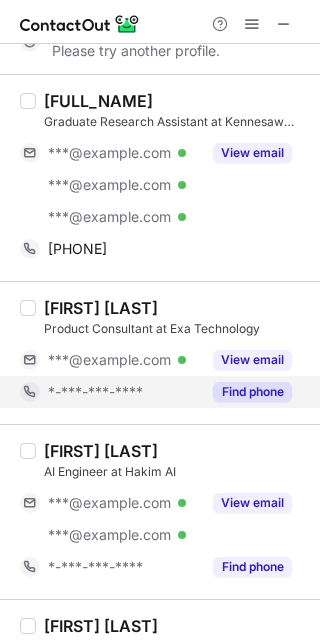 click on "Find phone" at bounding box center (252, 392) 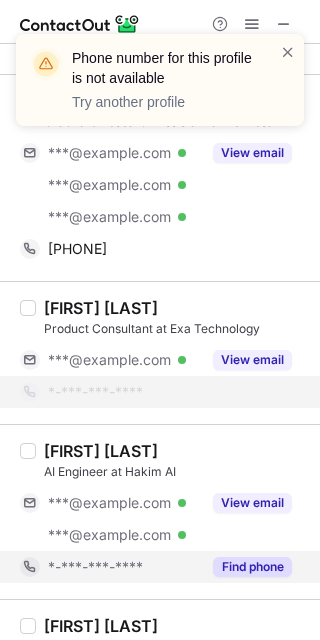 click on "Find phone" at bounding box center (252, 567) 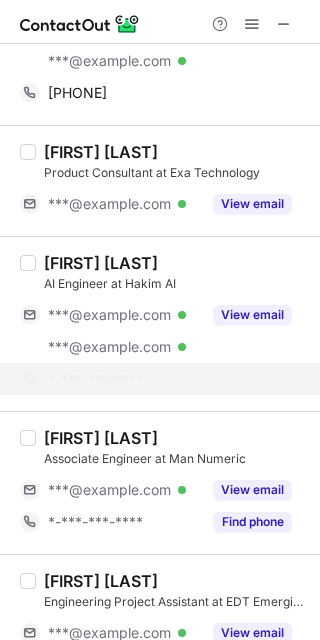 scroll, scrollTop: 1925, scrollLeft: 0, axis: vertical 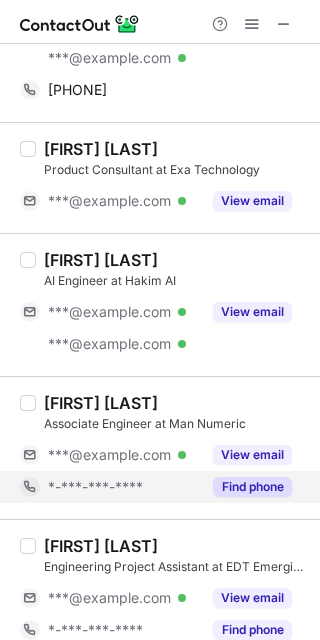 click on "Find phone" at bounding box center [252, 487] 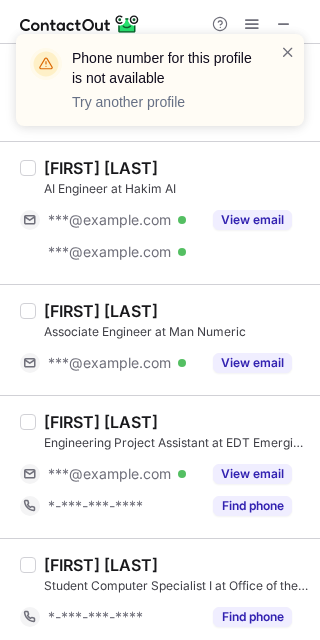 scroll, scrollTop: 2052, scrollLeft: 0, axis: vertical 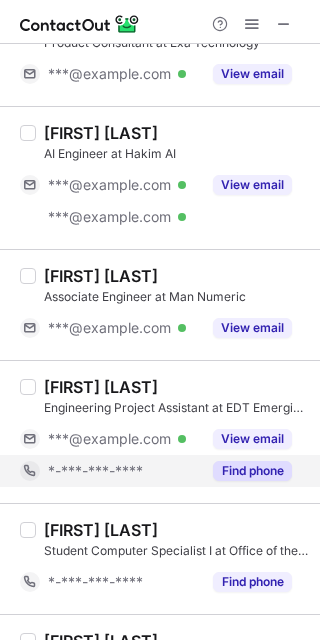 click on "Find phone" at bounding box center (252, 471) 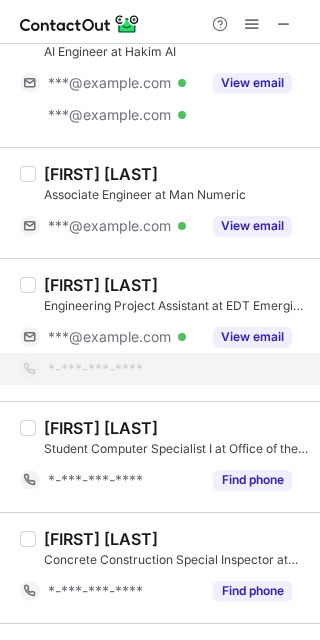 scroll, scrollTop: 2226, scrollLeft: 0, axis: vertical 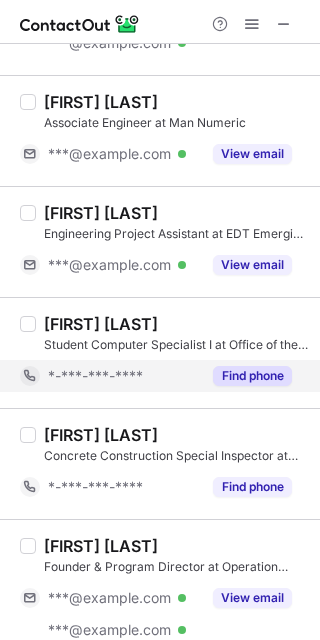 click on "Find phone" at bounding box center [252, 376] 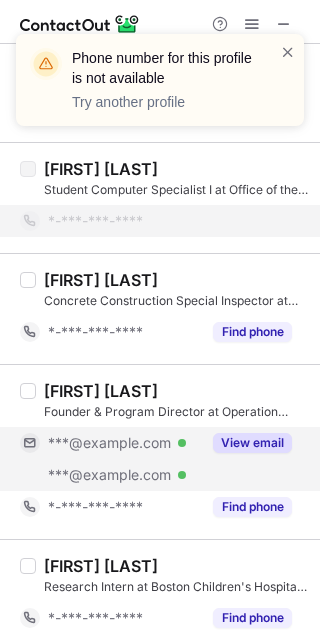 scroll, scrollTop: 2382, scrollLeft: 0, axis: vertical 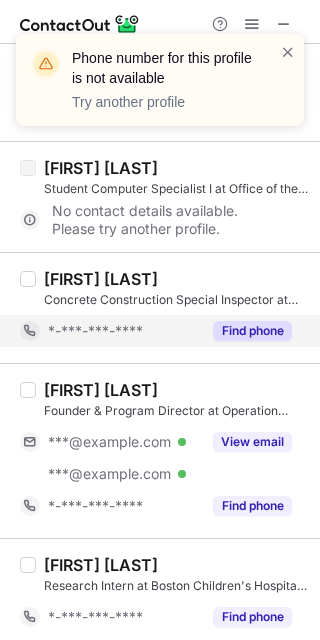 click on "Find phone" at bounding box center [252, 331] 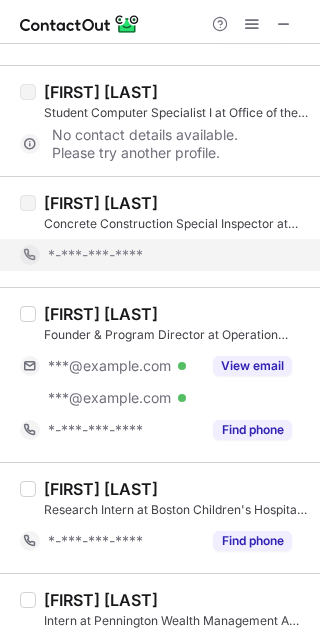 scroll, scrollTop: 2484, scrollLeft: 0, axis: vertical 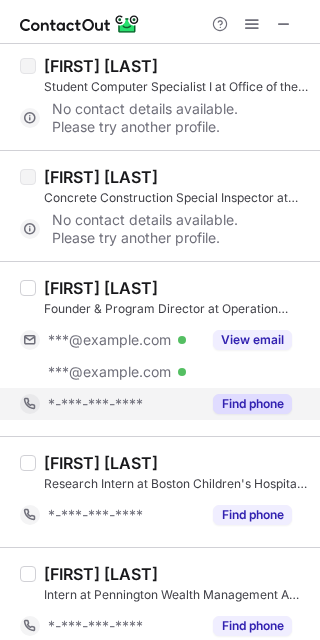 click on "Find phone" at bounding box center (252, 404) 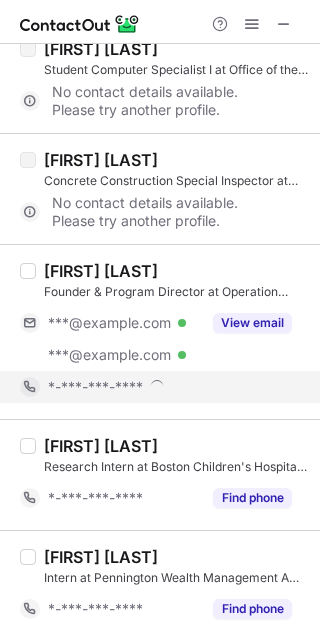 scroll, scrollTop: 2510, scrollLeft: 0, axis: vertical 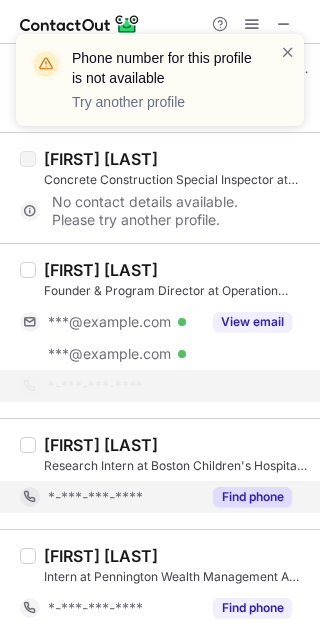 click on "Find phone" at bounding box center [252, 497] 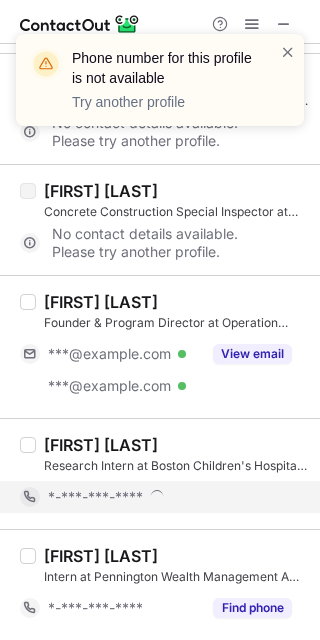 scroll, scrollTop: 2478, scrollLeft: 0, axis: vertical 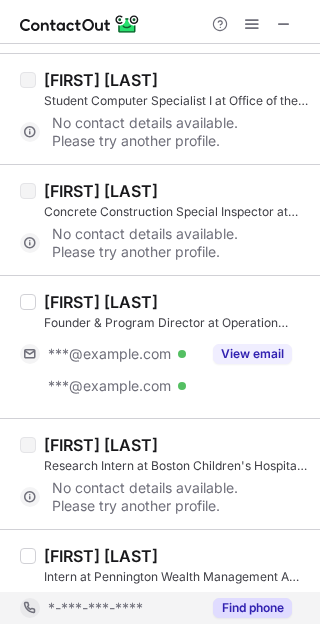 click on "Find phone" at bounding box center [252, 608] 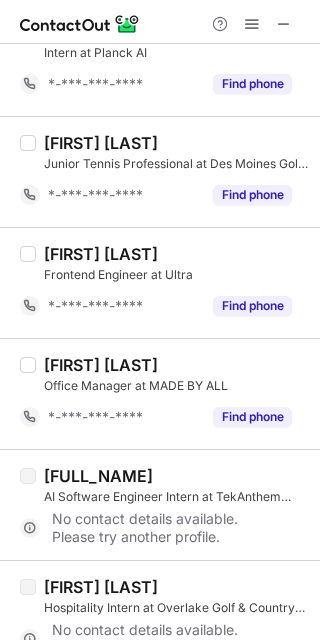 scroll, scrollTop: 0, scrollLeft: 0, axis: both 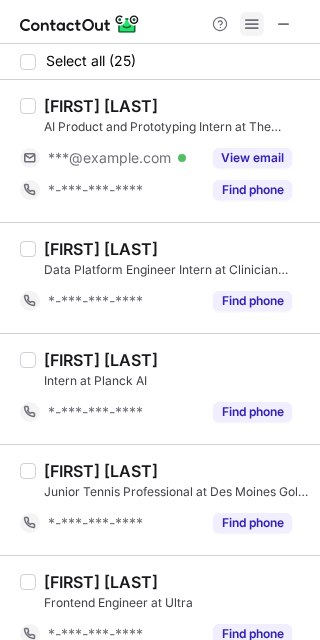 click at bounding box center [252, 24] 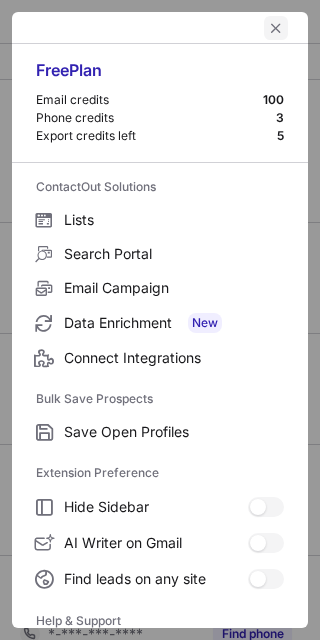 click at bounding box center [276, 28] 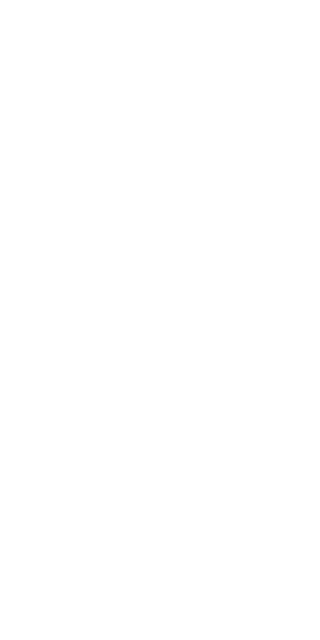 scroll, scrollTop: 0, scrollLeft: 0, axis: both 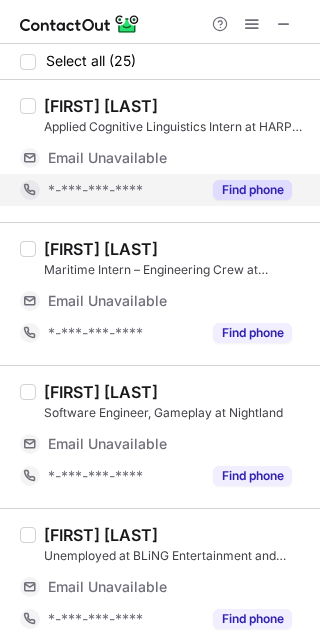 click on "Find phone" at bounding box center (252, 190) 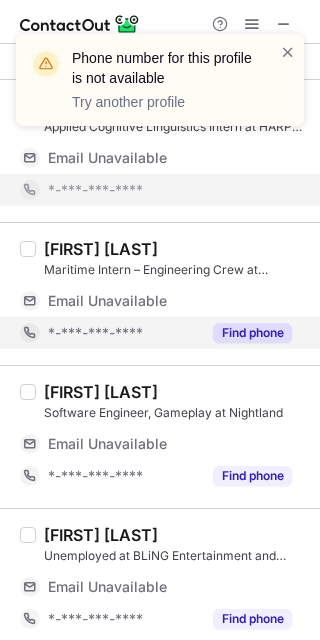 click on "Find phone" at bounding box center (252, 333) 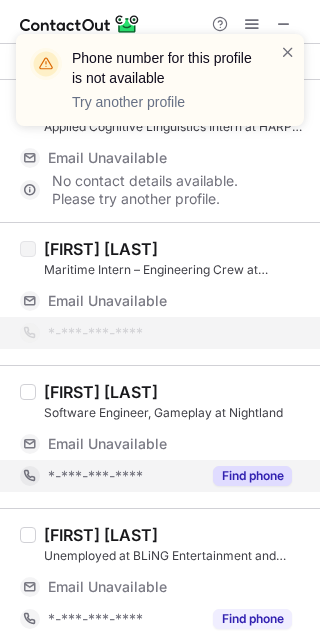 click on "Find phone" at bounding box center [252, 476] 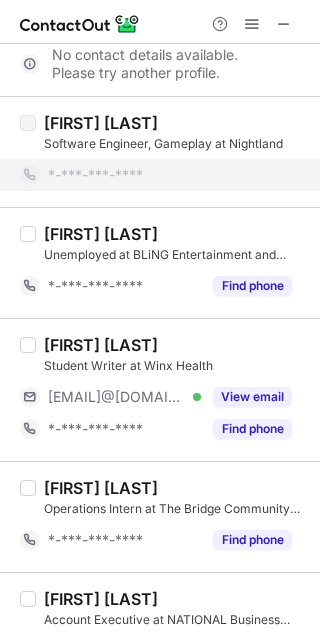 scroll, scrollTop: 257, scrollLeft: 0, axis: vertical 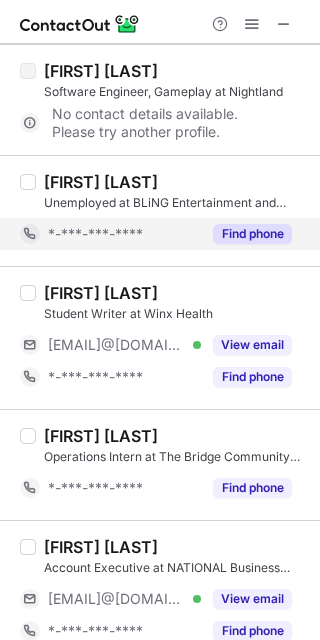click on "Find phone" at bounding box center [252, 234] 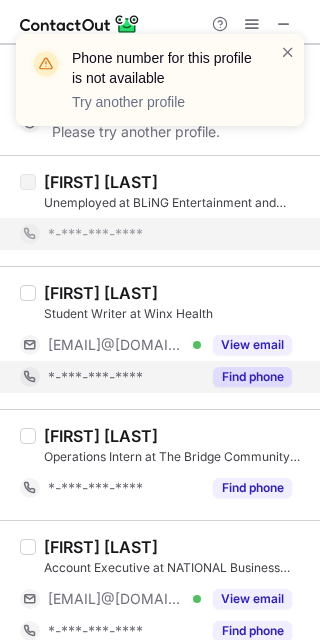 click on "Find phone" at bounding box center (252, 377) 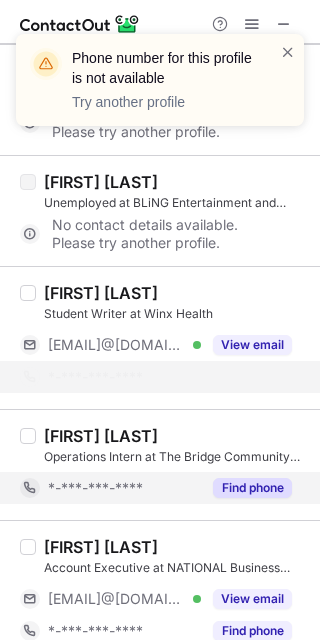 click on "Find phone" at bounding box center [252, 488] 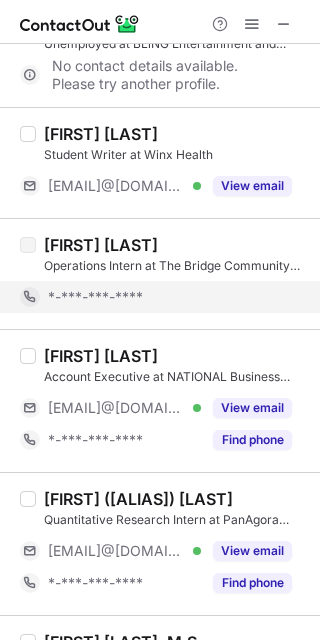 scroll, scrollTop: 524, scrollLeft: 0, axis: vertical 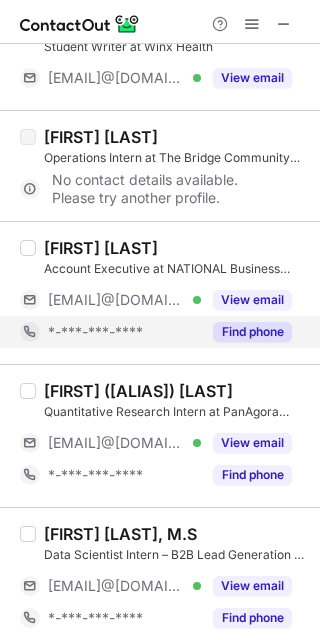click on "Find phone" at bounding box center (252, 332) 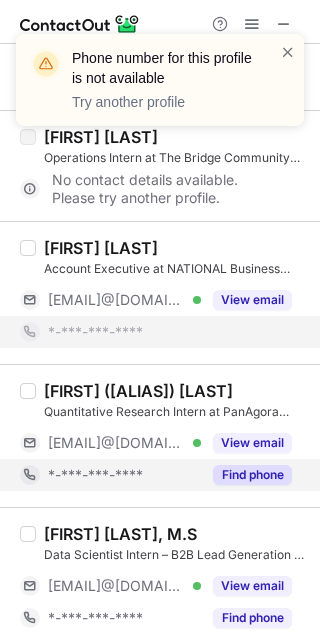 click on "Find phone" at bounding box center [252, 475] 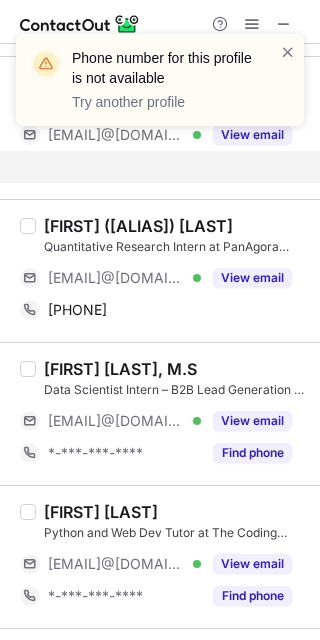 scroll, scrollTop: 697, scrollLeft: 0, axis: vertical 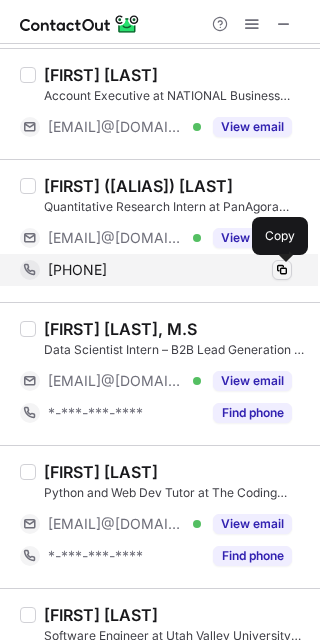 click at bounding box center [282, 270] 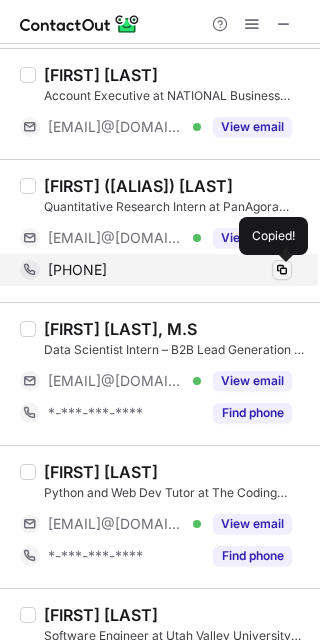 click at bounding box center (282, 270) 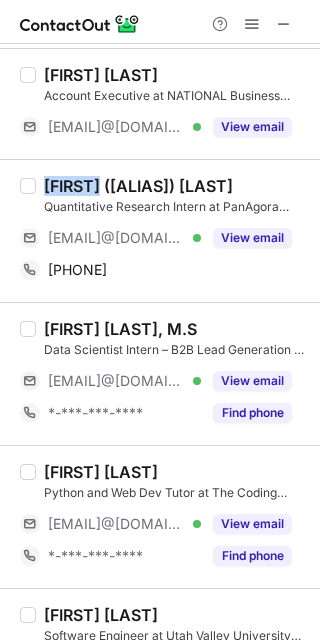 drag, startPoint x: 40, startPoint y: 189, endPoint x: 112, endPoint y: 197, distance: 72.443085 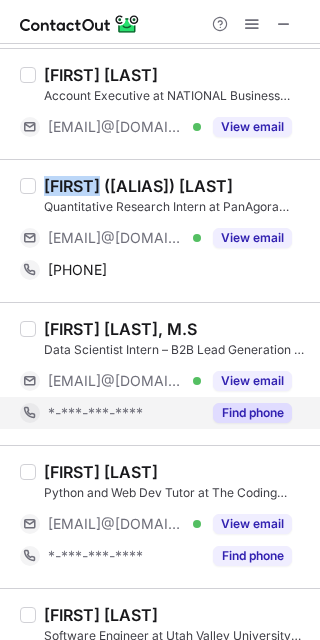 click on "Find phone" at bounding box center (252, 413) 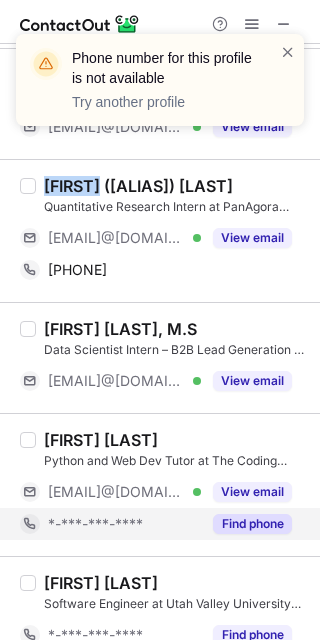 click on "Find phone" at bounding box center [252, 524] 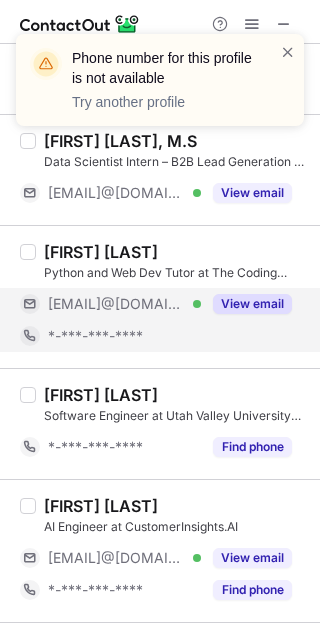 scroll, scrollTop: 902, scrollLeft: 0, axis: vertical 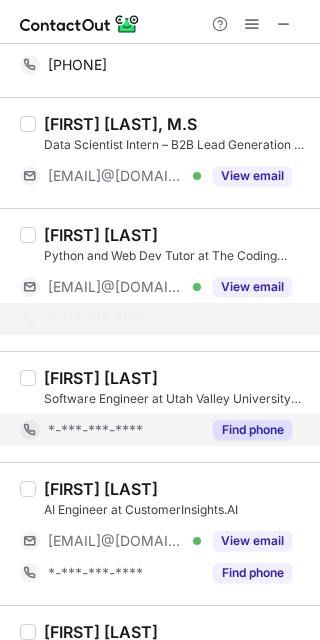 click on "Find phone" at bounding box center (246, 430) 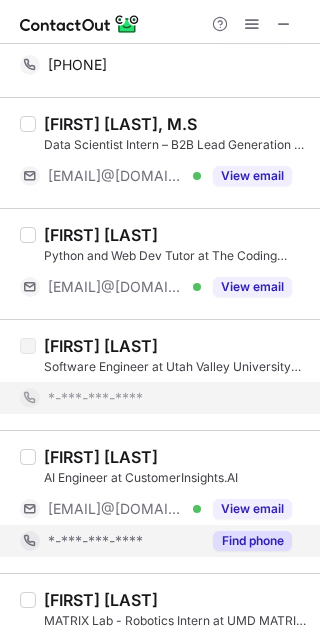 click on "Find phone" at bounding box center (252, 541) 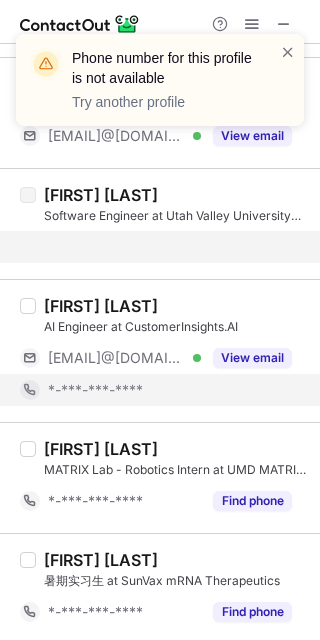 scroll, scrollTop: 1054, scrollLeft: 0, axis: vertical 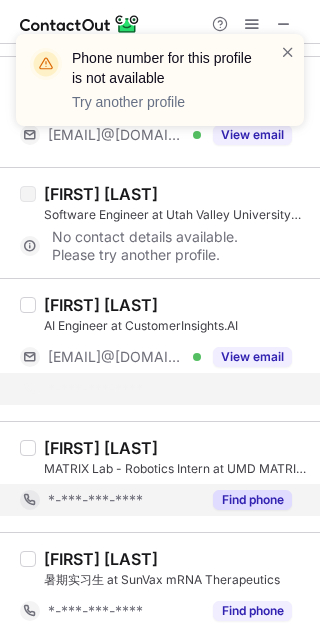 click on "Select all (25) Ameya Barve Applied Cognitive Linguistics Intern at HARP research, Inc. No contact details available. Please try another profile. Kevin A. Scott Maritime Intern – Engineering Crew at Steamer Virginia V Foundation No contact details available. Please try another profile. Thomas Nguyen Software Engineer, Gameplay at Nightland No contact details available. Please try another profile. Mason Jones Unemployed at BLiNG Entertainment and Events No contact details available. Please try another profile. Channing Allen Student Writer at Winx Health ***@getstix.com Verified View email Fanta Camara Operations Intern at The Bridge Community Foundation, Inc No contact details available. Please try another profile. Marley Mueller Account Executive at NATIONAL Business Technologies ***@national1927.com Verified View email Shunwei (David) Du Quantitative Research Intern at PanAgora Asset Management ***@panagora.com Verified View email +17188440811 Copy Annshu Prajapati, M.S ***@gmail.com Verified View email" at bounding box center (160, 555) 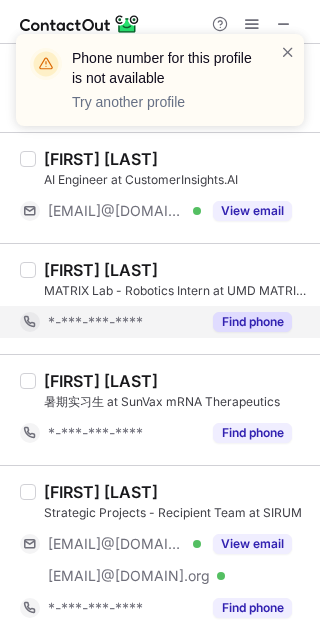 scroll, scrollTop: 1209, scrollLeft: 0, axis: vertical 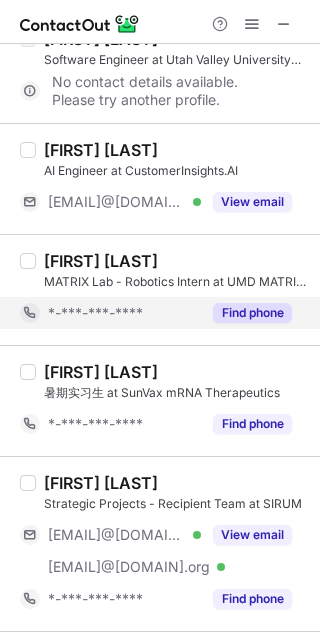 click on "Find phone" at bounding box center [252, 313] 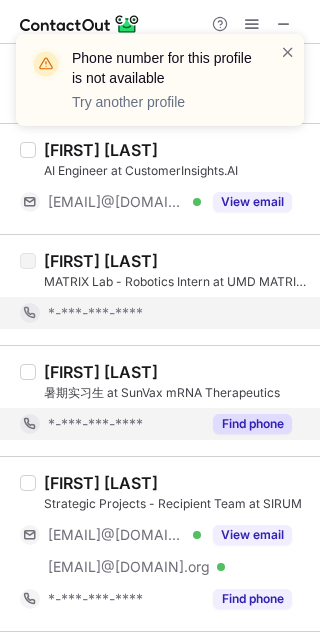 click on "Find phone" at bounding box center (252, 424) 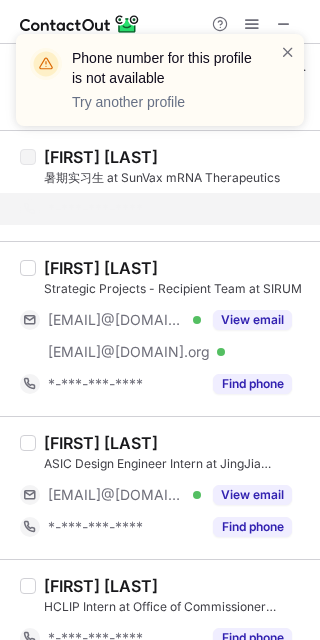 scroll, scrollTop: 1425, scrollLeft: 0, axis: vertical 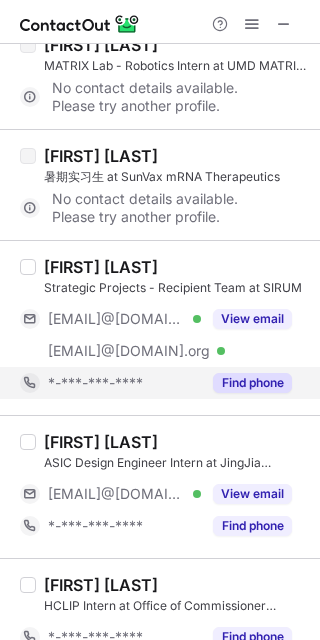 click on "Find phone" at bounding box center (252, 383) 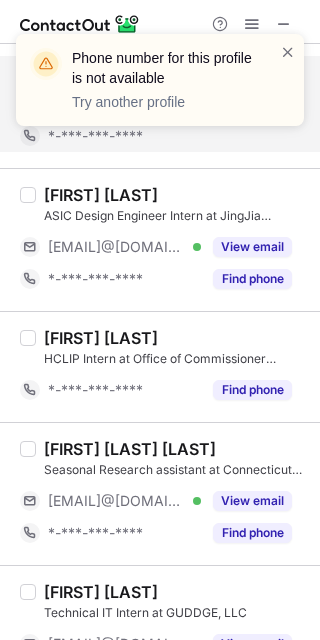 scroll, scrollTop: 1674, scrollLeft: 0, axis: vertical 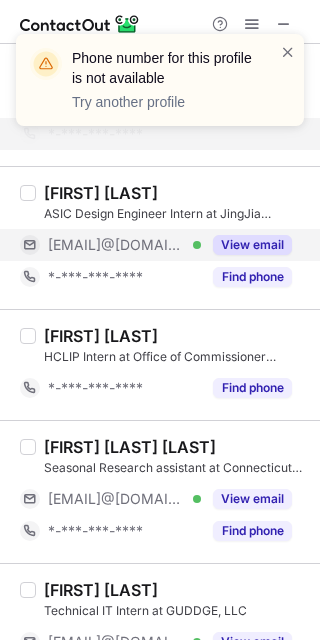 click on "View email" at bounding box center (246, 245) 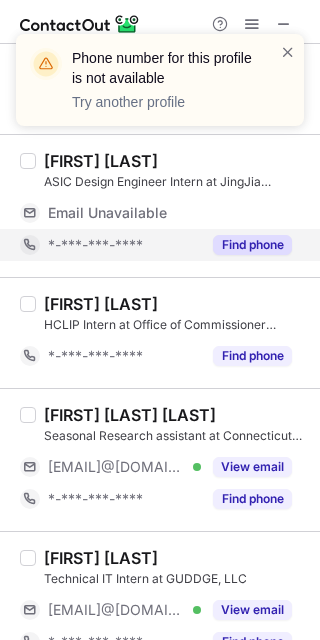 click on "Find phone" at bounding box center (252, 245) 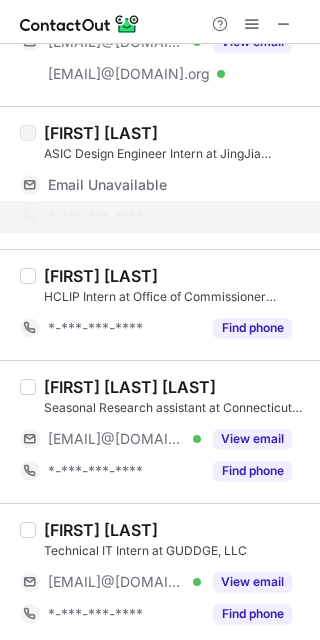 scroll, scrollTop: 1704, scrollLeft: 0, axis: vertical 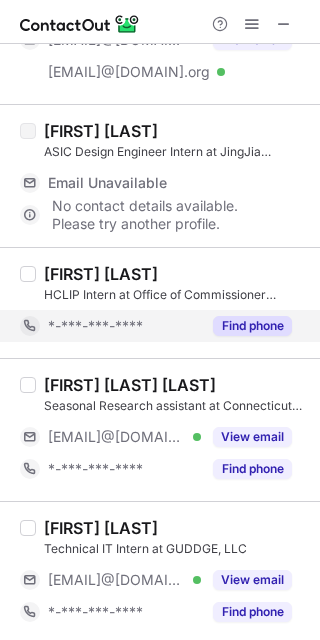 click on "Find phone" at bounding box center [252, 326] 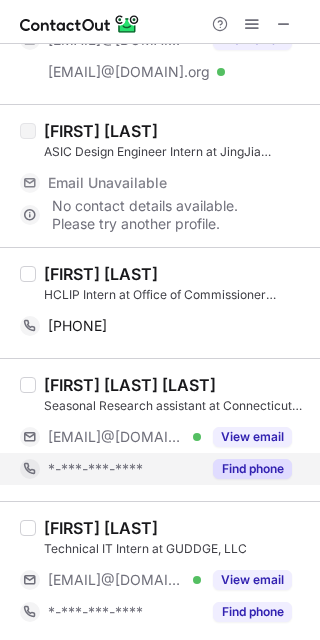 click on "Find phone" at bounding box center [252, 469] 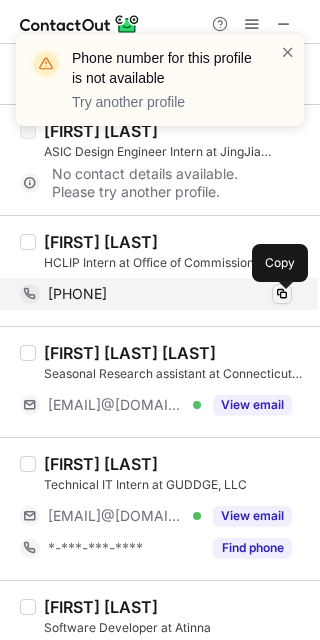 click at bounding box center [282, 294] 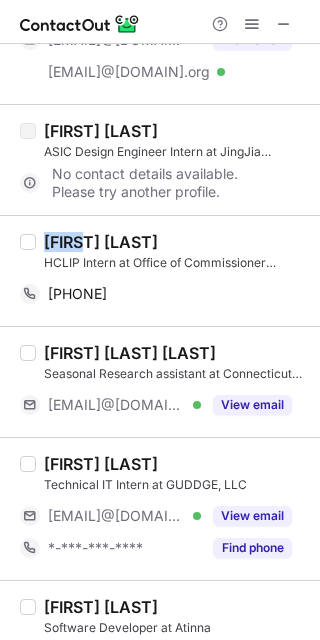 drag, startPoint x: 43, startPoint y: 246, endPoint x: 88, endPoint y: 252, distance: 45.39824 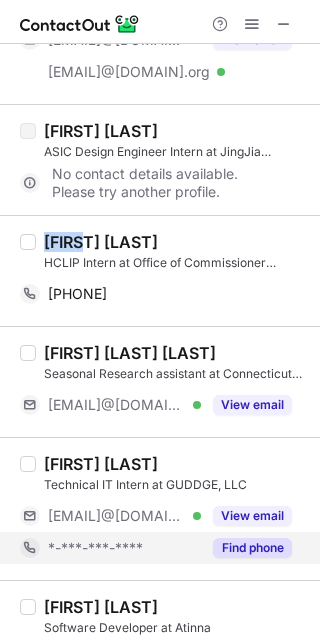 click on "Find phone" at bounding box center [252, 548] 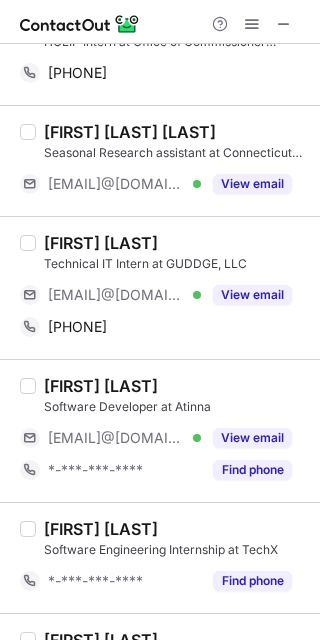 scroll, scrollTop: 1970, scrollLeft: 0, axis: vertical 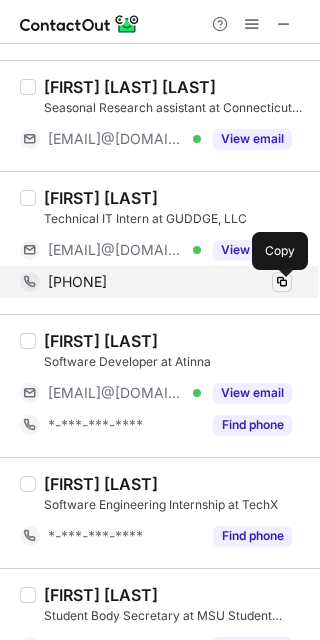 click at bounding box center (282, 282) 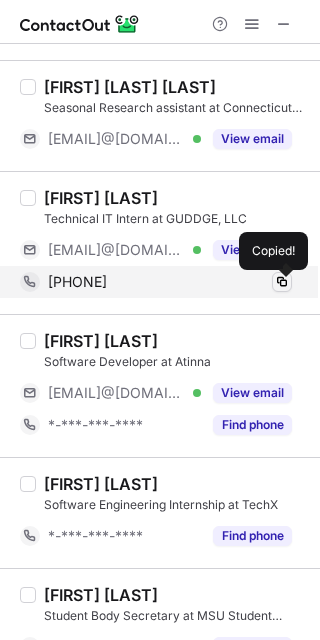 click at bounding box center (282, 282) 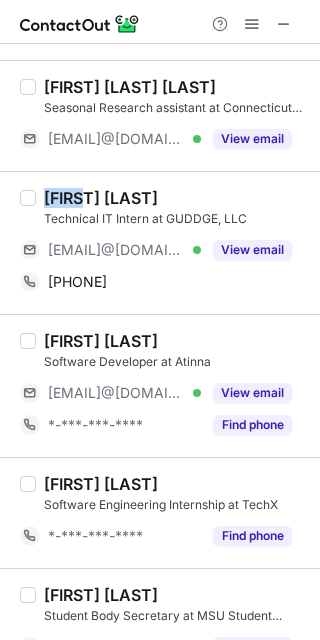 drag, startPoint x: 44, startPoint y: 199, endPoint x: 86, endPoint y: 204, distance: 42.296574 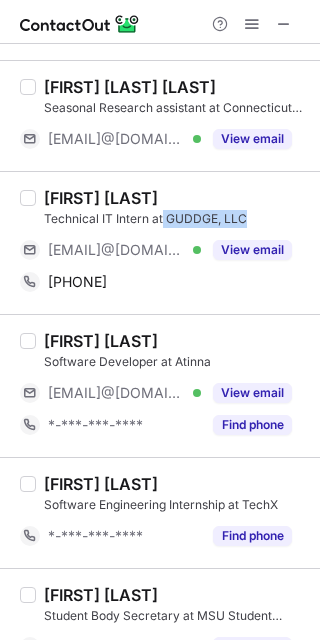 drag, startPoint x: 251, startPoint y: 223, endPoint x: 164, endPoint y: 225, distance: 87.02299 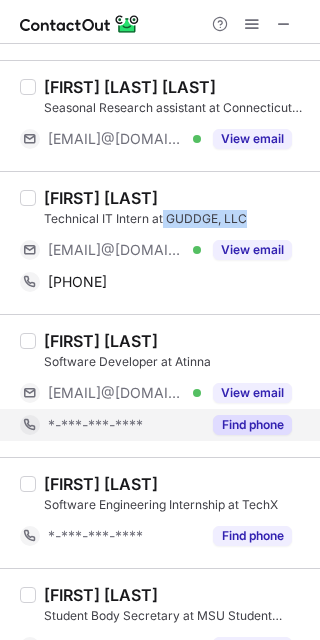 click on "Find phone" at bounding box center [252, 425] 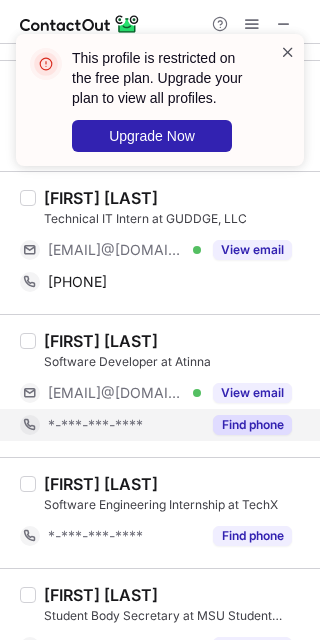 click at bounding box center [288, 52] 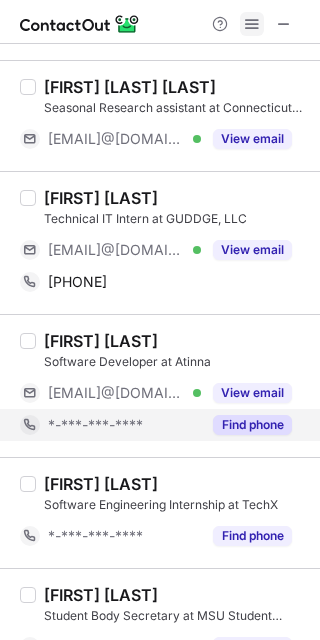 click at bounding box center [252, 24] 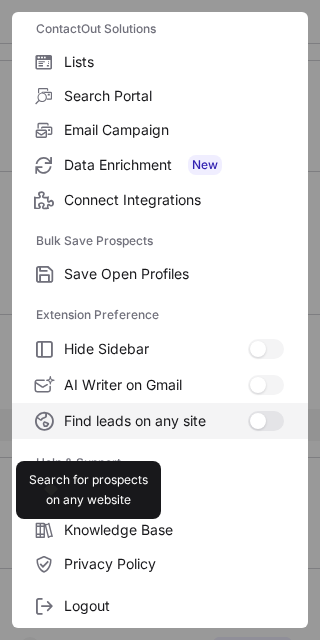 scroll, scrollTop: 193, scrollLeft: 0, axis: vertical 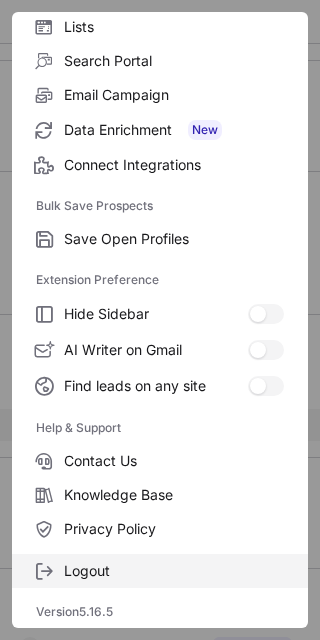 click on "Logout" at bounding box center [174, 571] 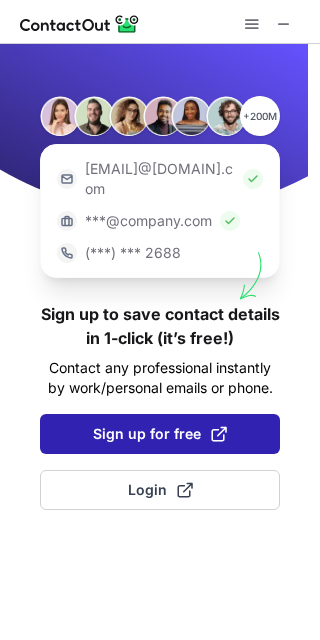 click on "Sign up for free" at bounding box center [160, 434] 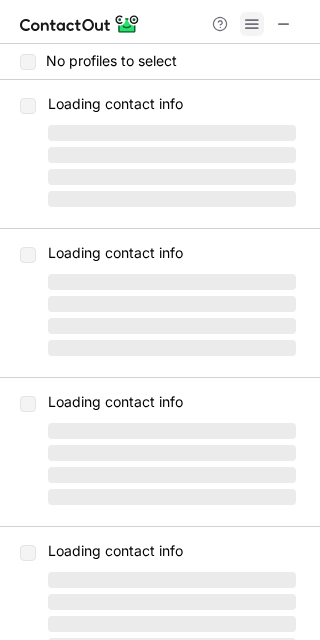 click at bounding box center (252, 24) 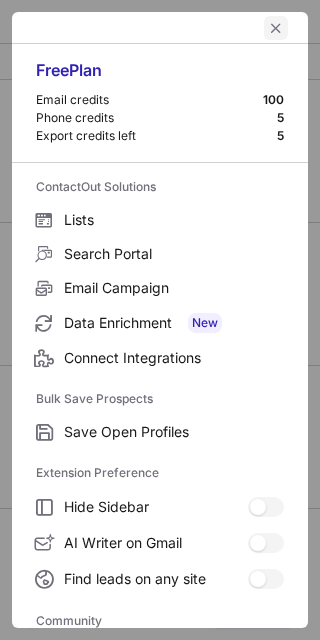 click at bounding box center [276, 28] 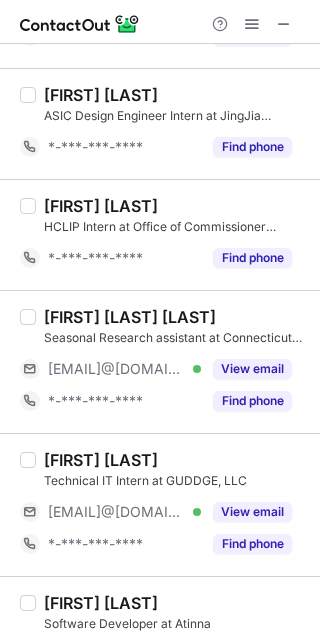 scroll, scrollTop: 1937, scrollLeft: 0, axis: vertical 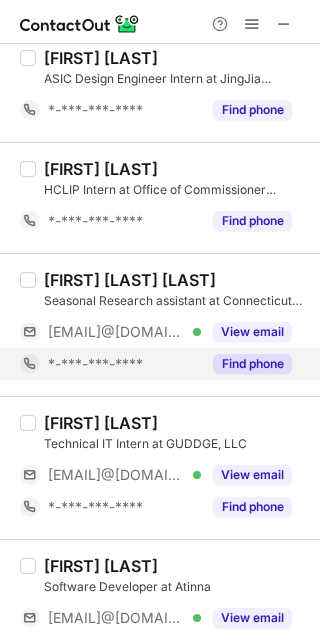click on "Find phone" at bounding box center [252, 364] 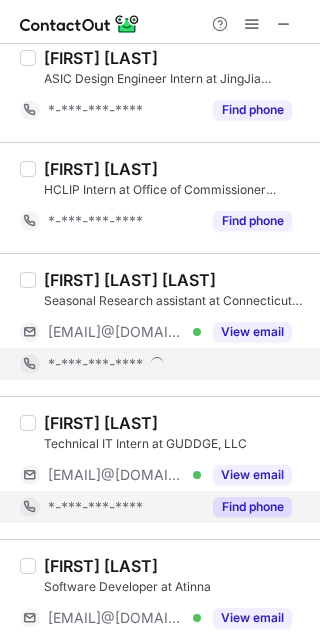 click on "Find phone" at bounding box center (252, 507) 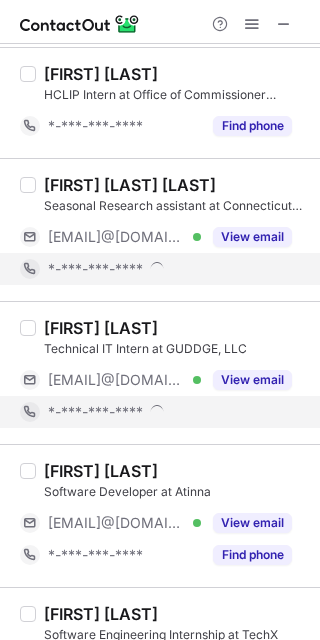 scroll, scrollTop: 2046, scrollLeft: 0, axis: vertical 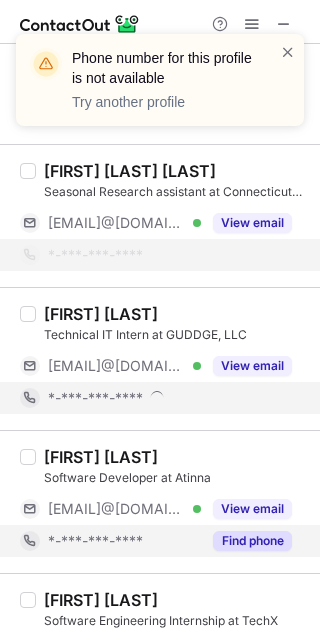 click on "Find phone" at bounding box center [252, 541] 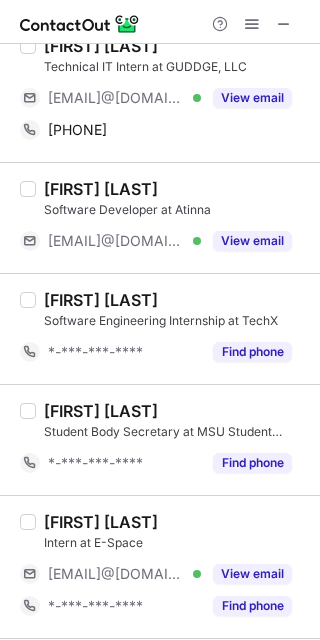 scroll, scrollTop: 2357, scrollLeft: 0, axis: vertical 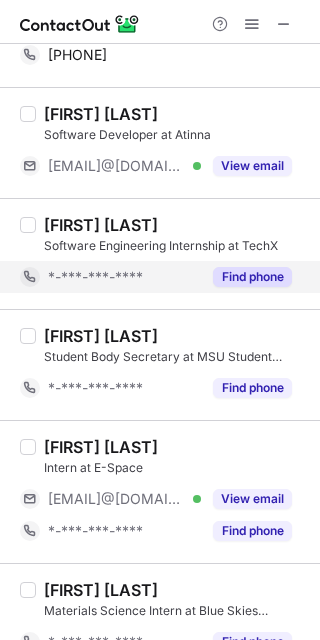 click on "Find phone" at bounding box center (252, 277) 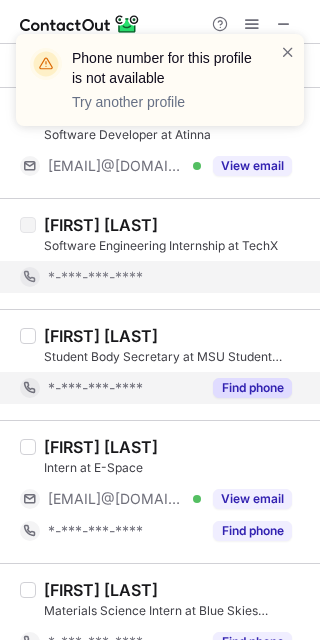 click on "Find phone" at bounding box center (252, 388) 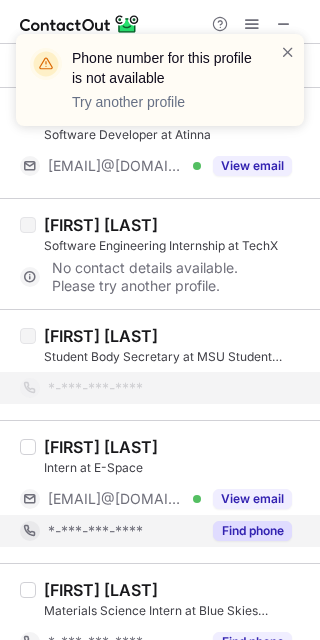click on "Find phone" at bounding box center [252, 531] 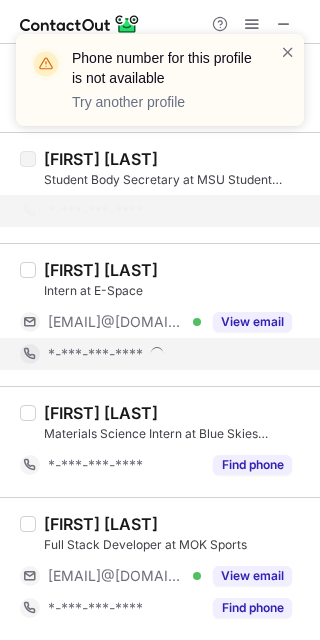 scroll, scrollTop: 2542, scrollLeft: 0, axis: vertical 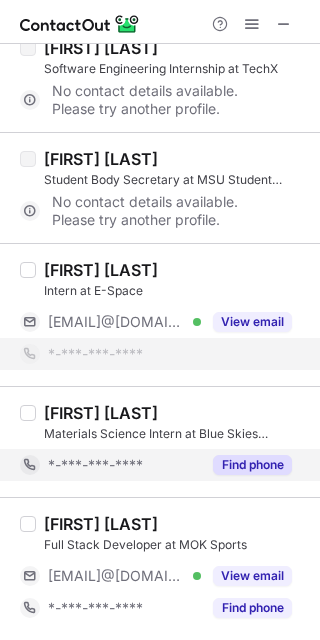click on "Find phone" at bounding box center (252, 465) 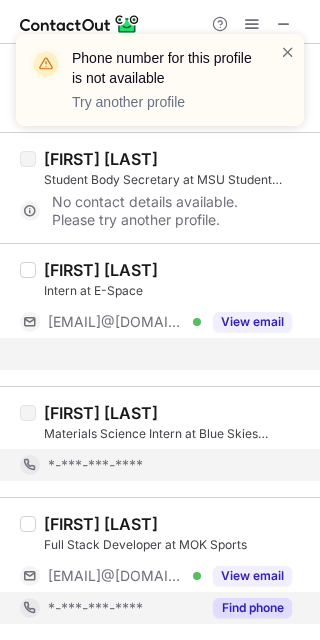 scroll, scrollTop: 2510, scrollLeft: 0, axis: vertical 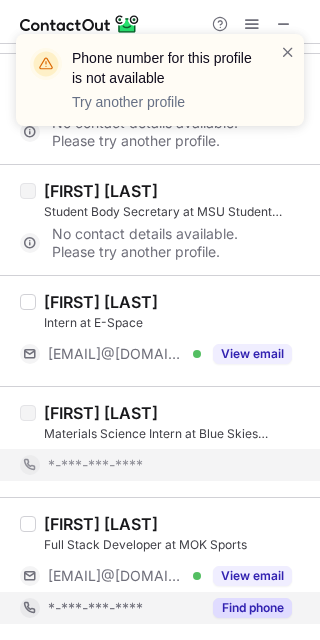 click on "Find phone" at bounding box center (252, 608) 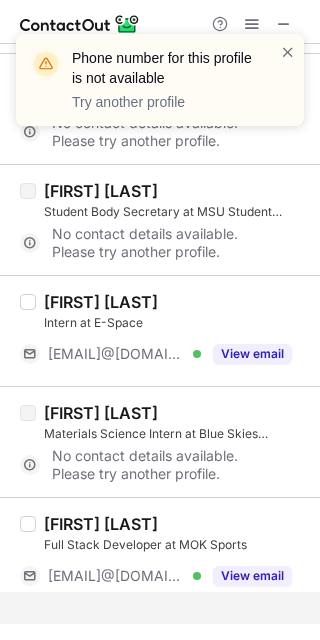 scroll, scrollTop: 2478, scrollLeft: 0, axis: vertical 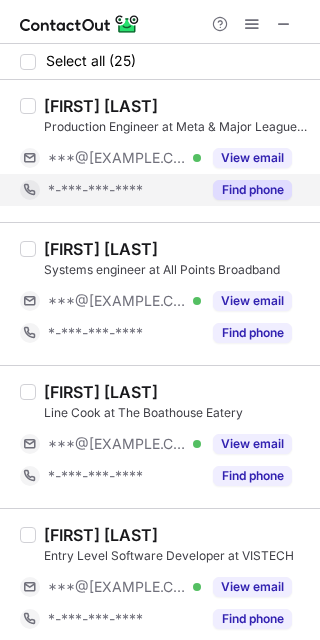 drag, startPoint x: 245, startPoint y: 154, endPoint x: 257, endPoint y: 181, distance: 29.546574 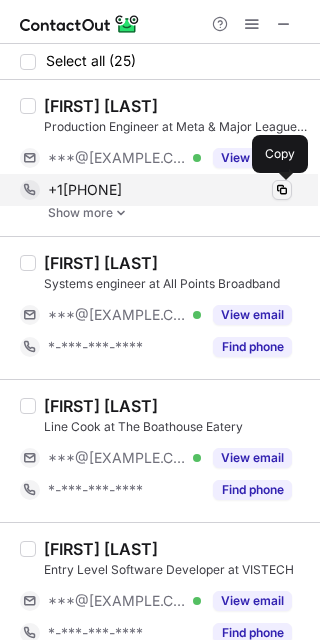 click at bounding box center [282, 190] 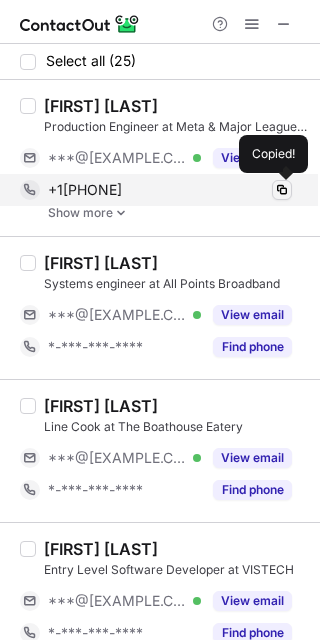 click at bounding box center [282, 190] 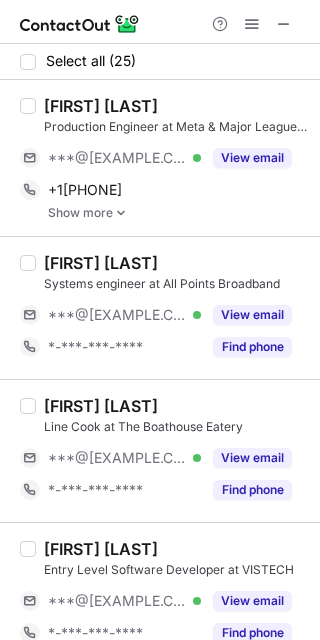 click at bounding box center [121, 213] 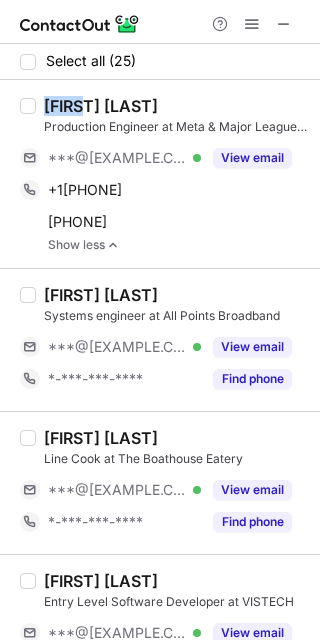 drag, startPoint x: 43, startPoint y: 109, endPoint x: 90, endPoint y: 105, distance: 47.169907 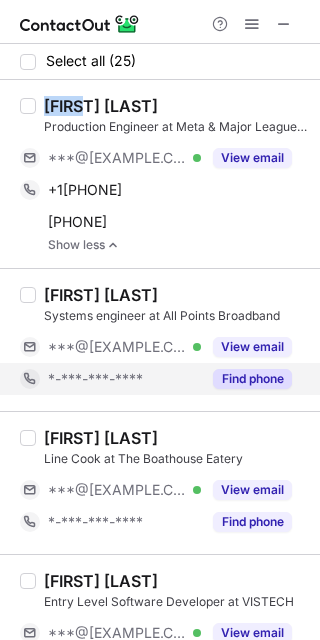 click on "Find phone" at bounding box center (252, 379) 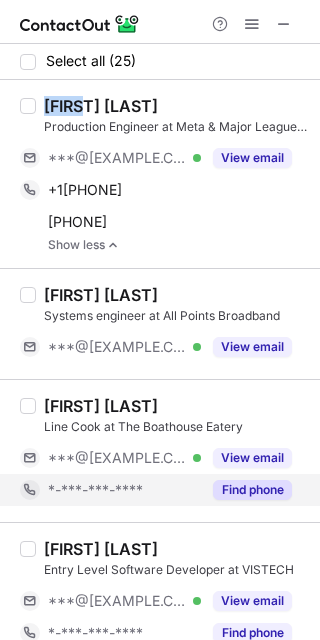 click on "Find phone" at bounding box center (252, 490) 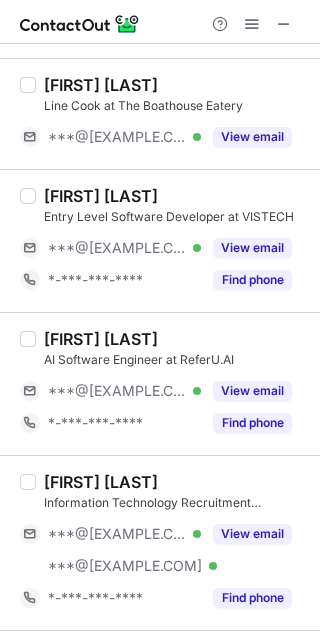 scroll, scrollTop: 325, scrollLeft: 0, axis: vertical 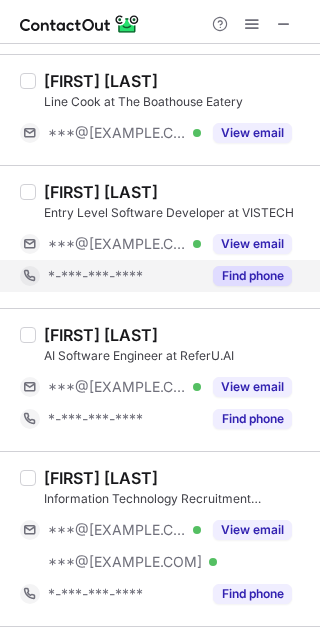 click on "Find phone" at bounding box center [246, 276] 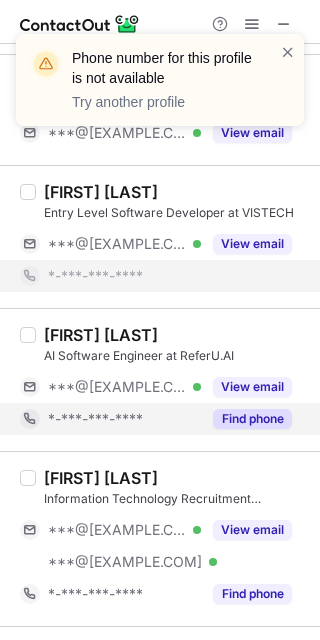 click on "Find phone" at bounding box center [252, 419] 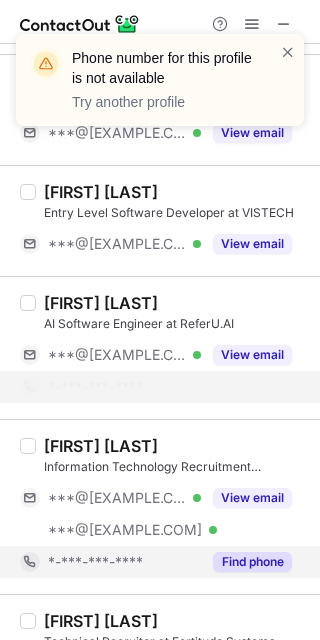 click on "Find phone" at bounding box center [252, 562] 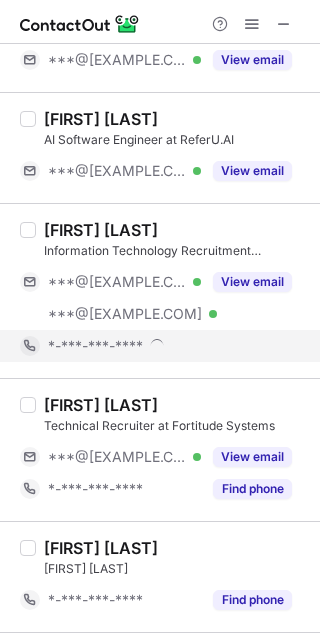 scroll, scrollTop: 513, scrollLeft: 0, axis: vertical 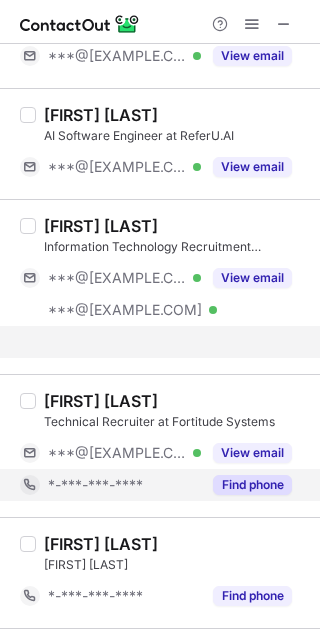click on "Find phone" at bounding box center (252, 485) 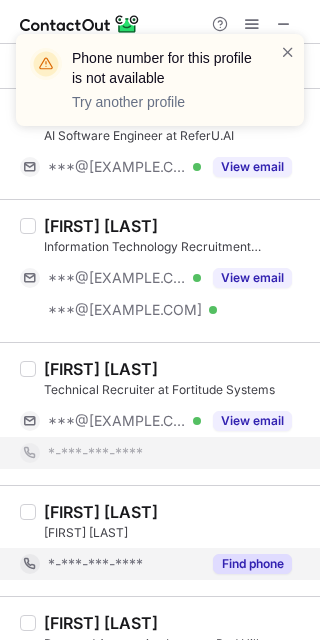 click on "Find phone" at bounding box center (252, 564) 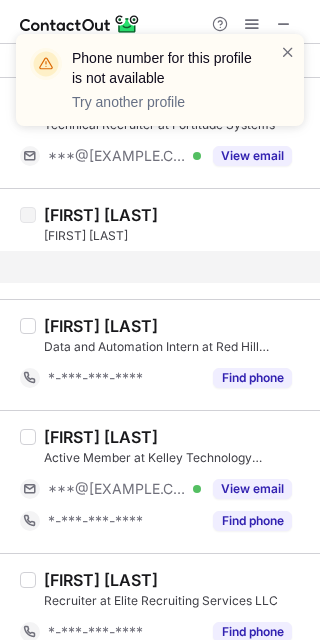 scroll, scrollTop: 790, scrollLeft: 0, axis: vertical 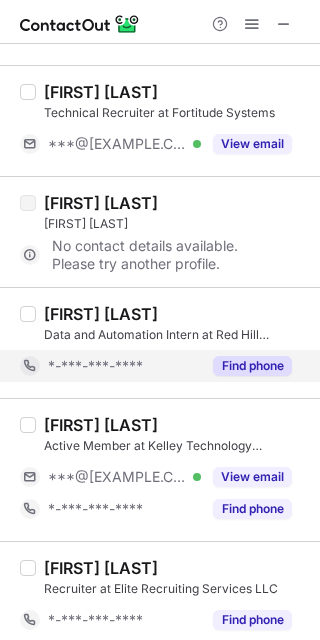 click on "Find phone" at bounding box center (252, 366) 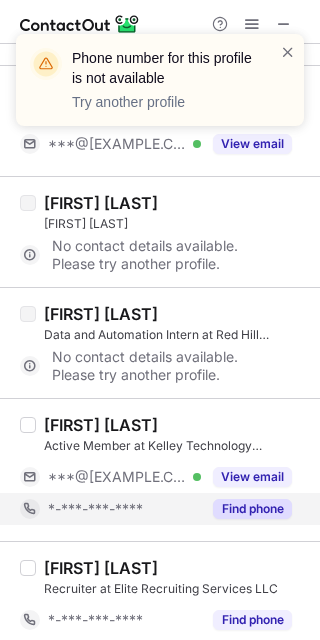 click on "Find phone" at bounding box center (252, 509) 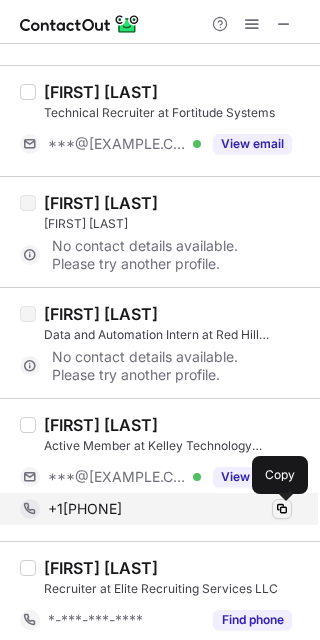 click at bounding box center (282, 509) 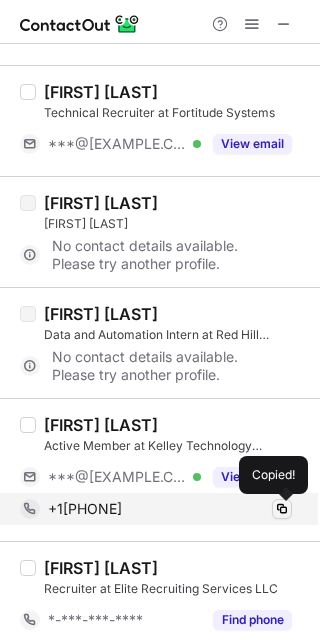 click at bounding box center (282, 509) 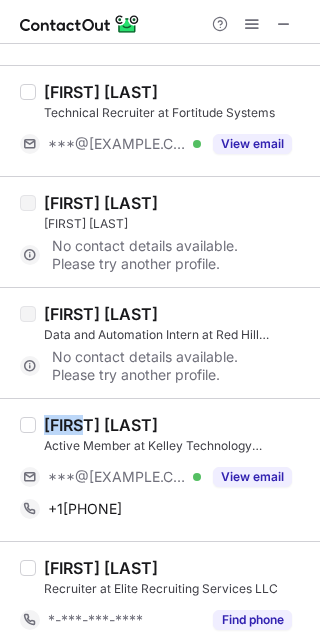 drag, startPoint x: 43, startPoint y: 421, endPoint x: 85, endPoint y: 422, distance: 42.0119 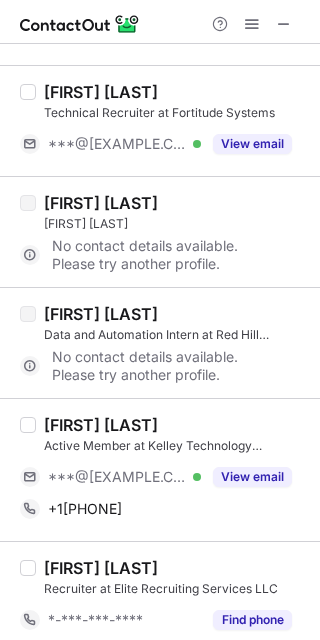 click on "[FIRST] [LAST] Recruiter at Elite Recruiting Services LLC *-***-***-**** Find phone" at bounding box center (160, 596) 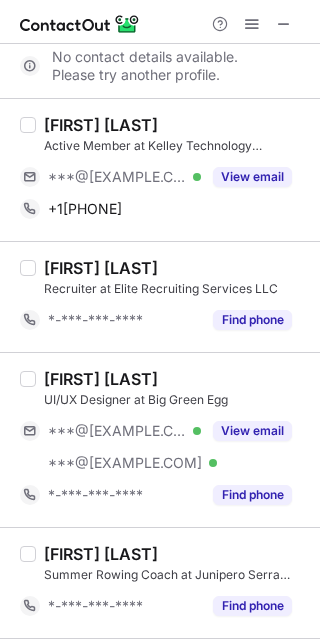 scroll, scrollTop: 1105, scrollLeft: 0, axis: vertical 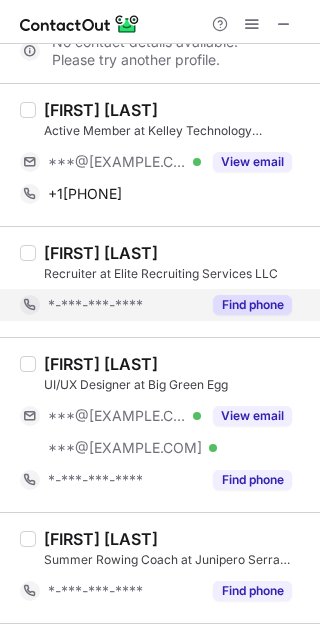 click on "Find phone" at bounding box center (252, 305) 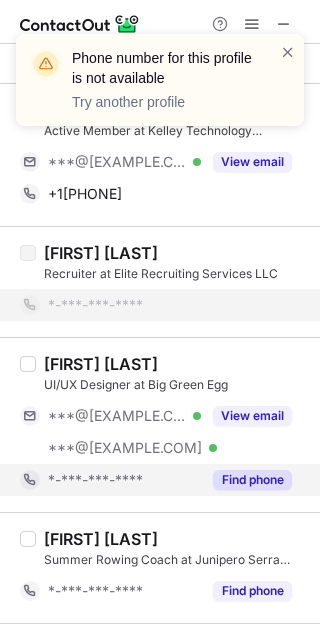 click on "Find phone" at bounding box center (246, 480) 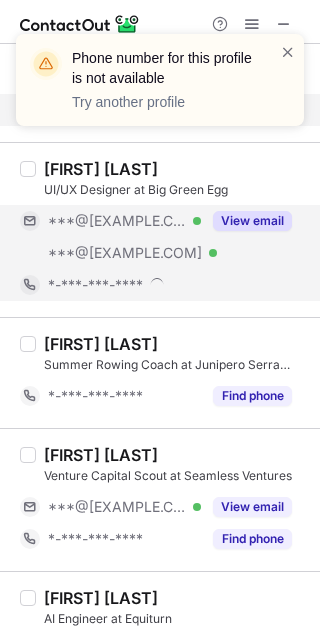 scroll, scrollTop: 1374, scrollLeft: 0, axis: vertical 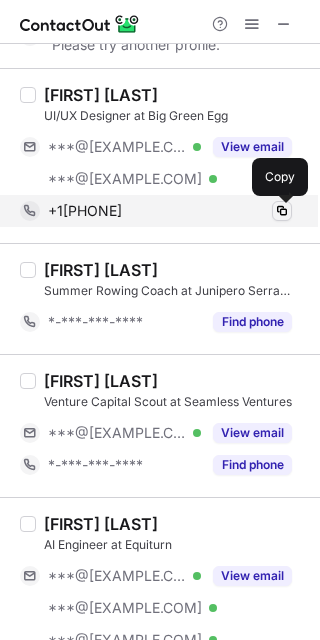 click at bounding box center [282, 211] 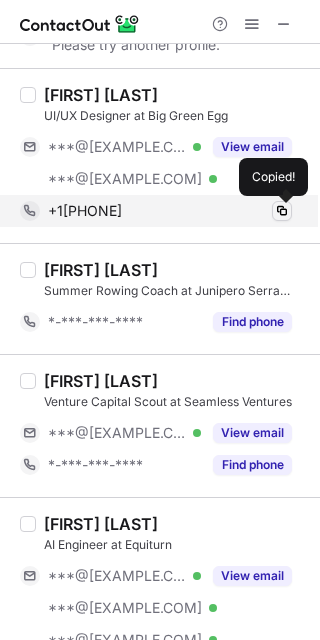 click at bounding box center [282, 211] 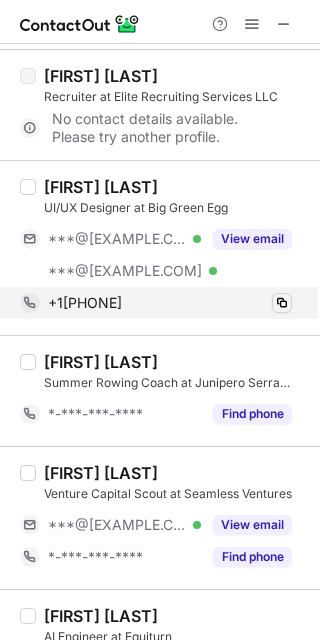 scroll, scrollTop: 1248, scrollLeft: 0, axis: vertical 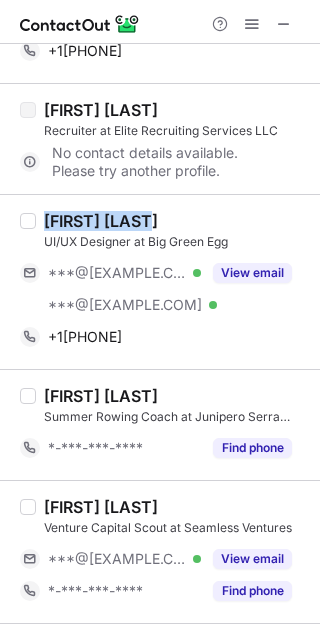 drag, startPoint x: 41, startPoint y: 225, endPoint x: 168, endPoint y: 222, distance: 127.03543 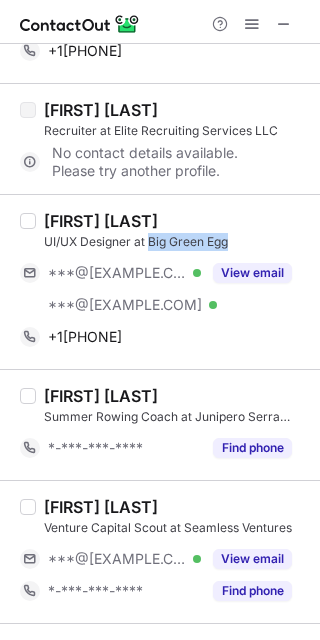 drag, startPoint x: 237, startPoint y: 244, endPoint x: 148, endPoint y: 245, distance: 89.005615 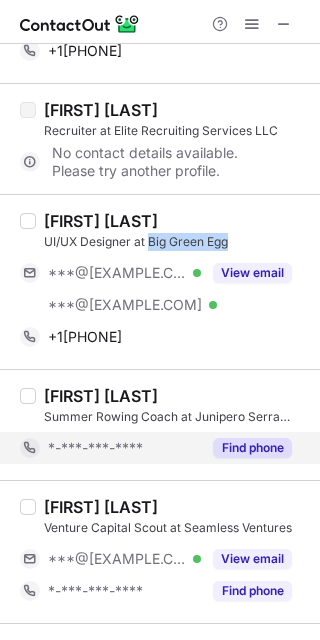 click on "Find phone" at bounding box center [252, 448] 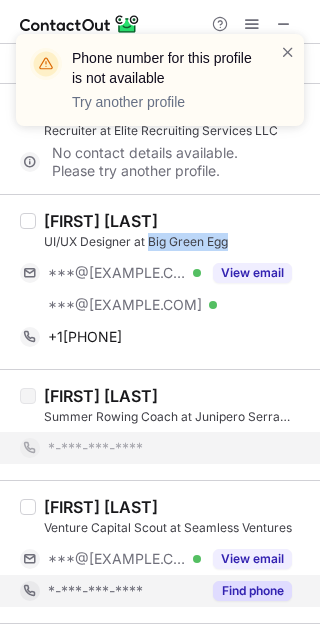 click on "Find phone" at bounding box center (252, 591) 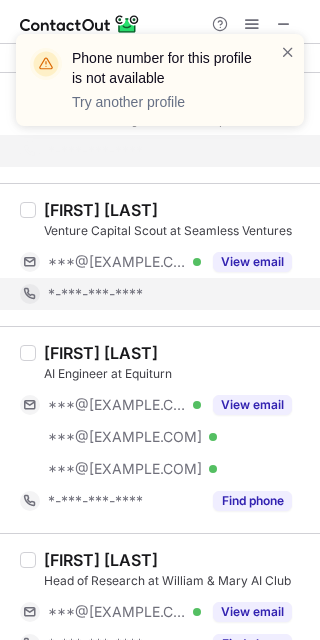 scroll, scrollTop: 1570, scrollLeft: 0, axis: vertical 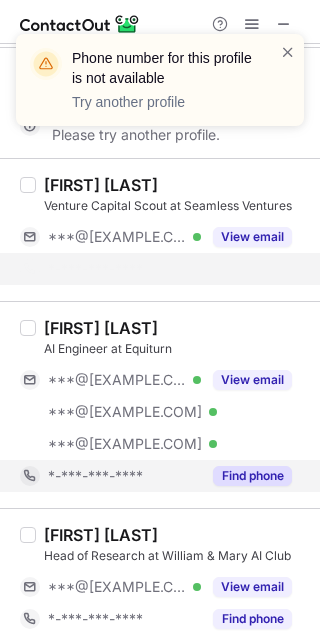 click on "Find phone" at bounding box center (252, 476) 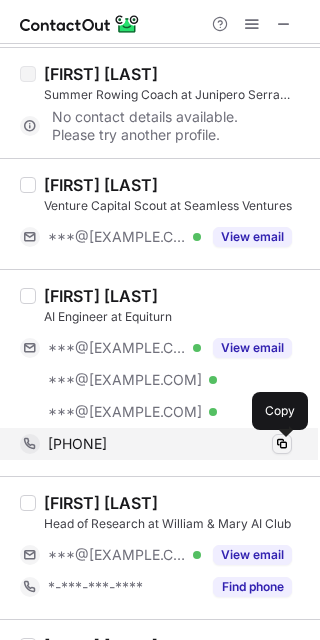 click at bounding box center (282, 444) 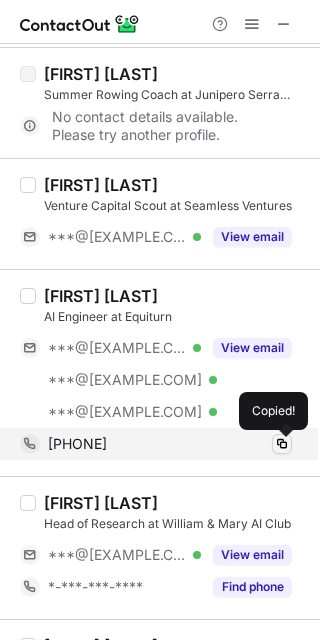 click at bounding box center [282, 444] 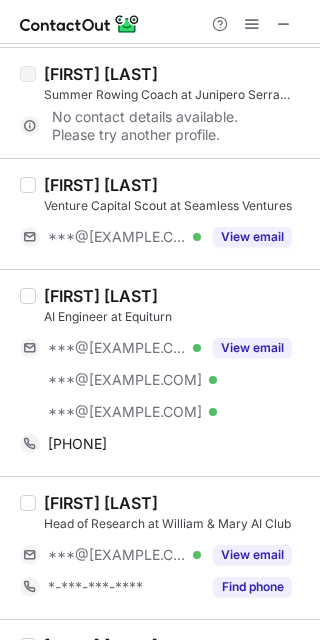 click at bounding box center (160, 22) 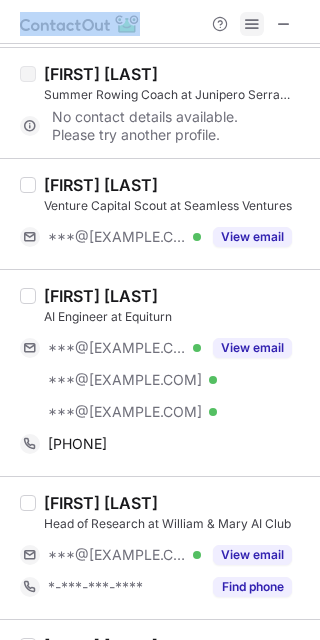 drag, startPoint x: 253, startPoint y: 35, endPoint x: 253, endPoint y: 16, distance: 19 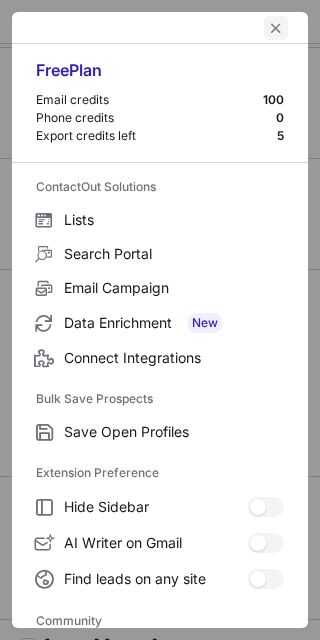 click at bounding box center (276, 28) 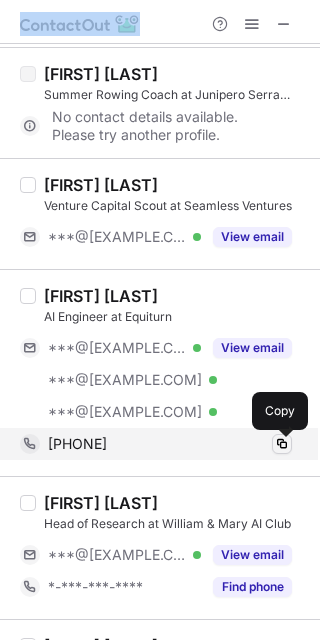 click at bounding box center (282, 444) 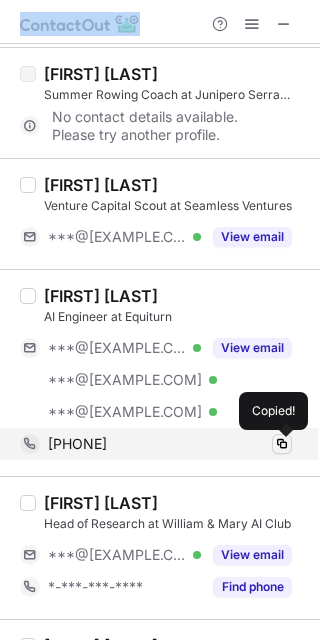 click at bounding box center [282, 444] 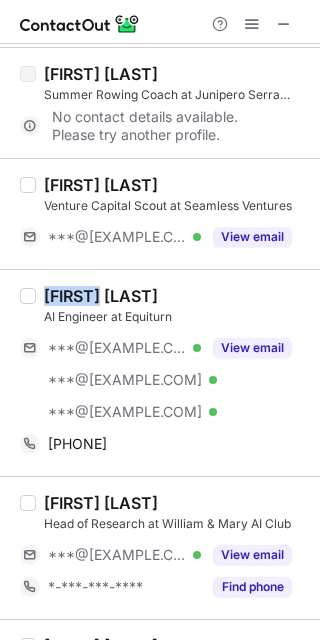 drag, startPoint x: 44, startPoint y: 297, endPoint x: 105, endPoint y: 304, distance: 61.400326 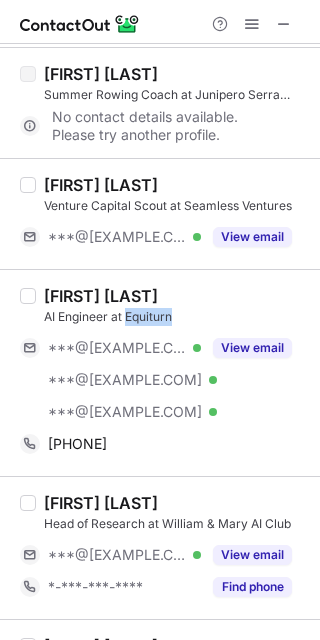 drag, startPoint x: 177, startPoint y: 318, endPoint x: 128, endPoint y: 324, distance: 49.365982 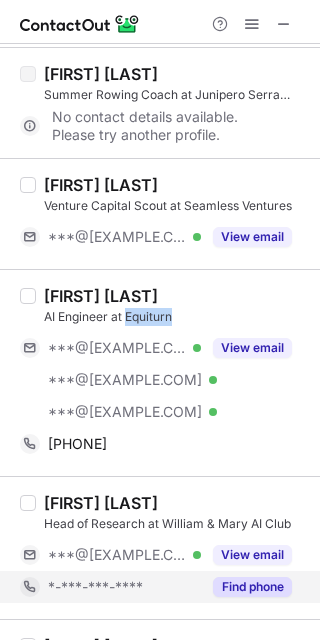 click on "Find phone" at bounding box center [252, 587] 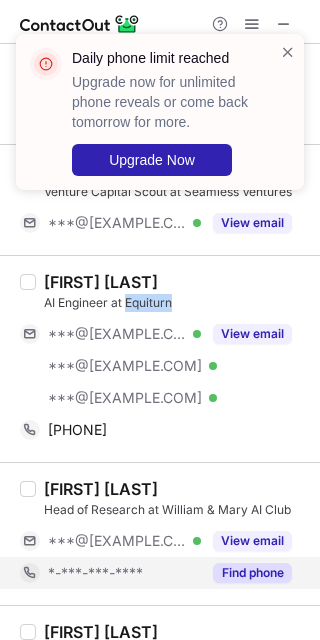 scroll, scrollTop: 1586, scrollLeft: 0, axis: vertical 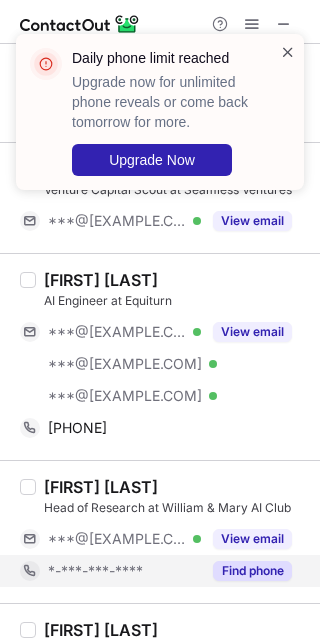 click at bounding box center [288, 52] 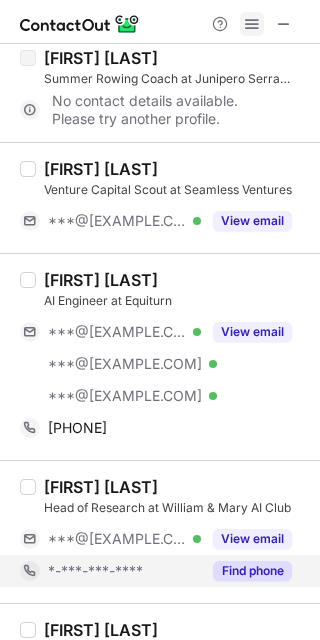 click at bounding box center [252, 24] 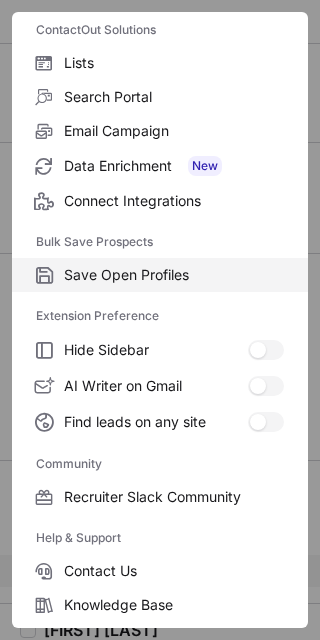 scroll, scrollTop: 268, scrollLeft: 0, axis: vertical 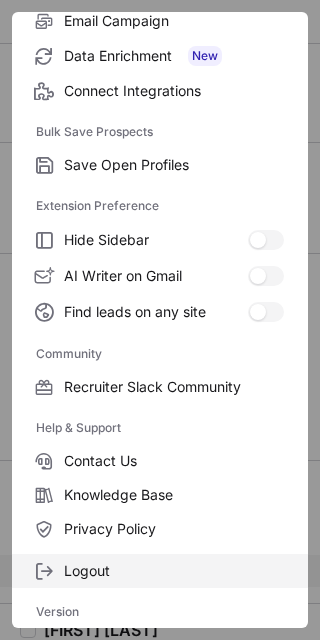 click on "Logout" at bounding box center (174, 571) 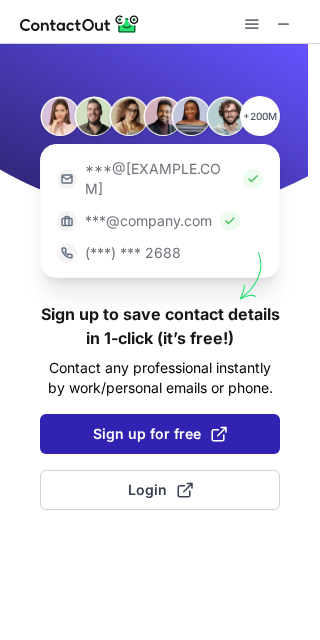 click on "Sign up for free" at bounding box center [160, 434] 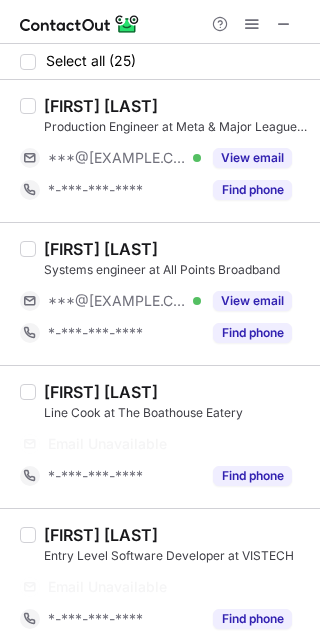 click on "[FIRST] [LAST]" at bounding box center [176, 392] 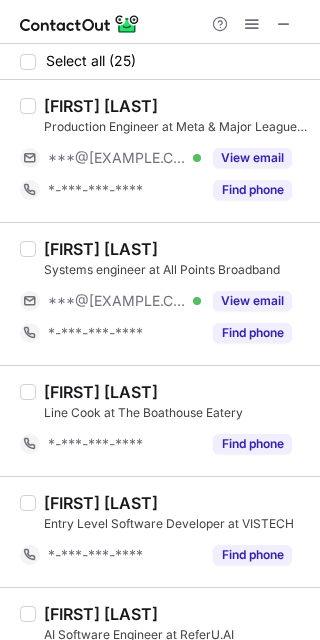 click on "[FIRST] [LAST]" at bounding box center [176, 392] 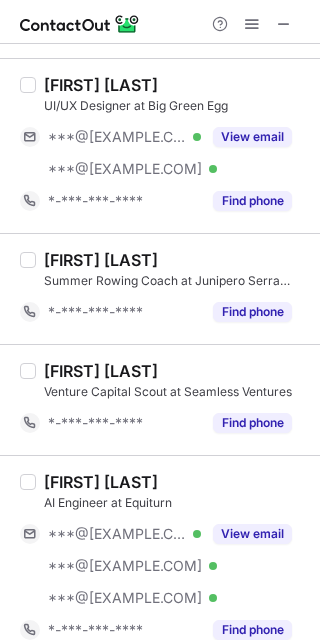scroll, scrollTop: 1448, scrollLeft: 0, axis: vertical 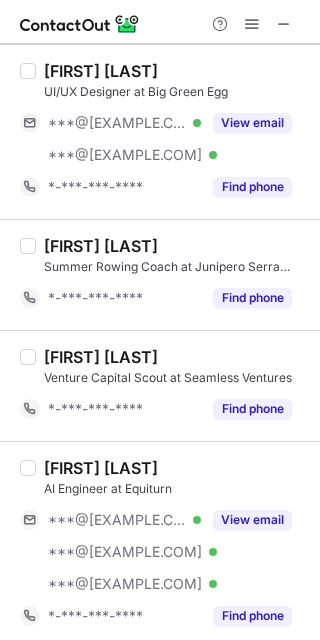 click on "[FIRST] [LAST]" at bounding box center [176, 468] 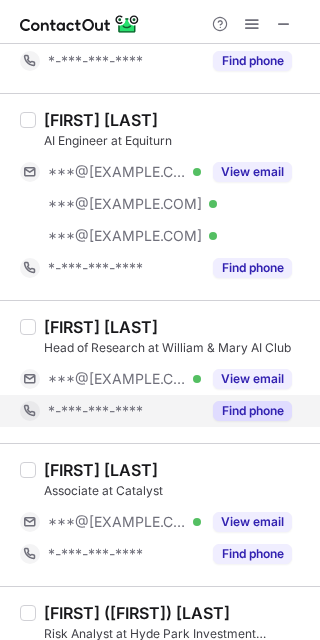 scroll, scrollTop: 1804, scrollLeft: 0, axis: vertical 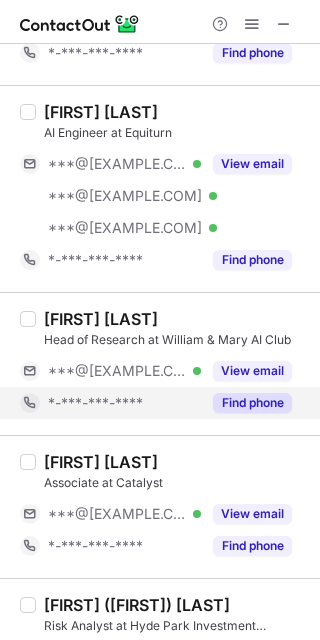 click on "Find phone" at bounding box center [252, 403] 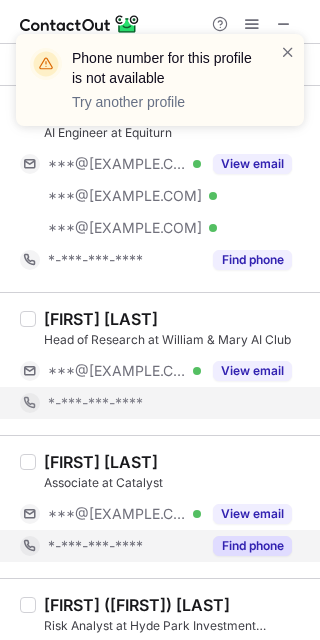click on "Find phone" at bounding box center (252, 546) 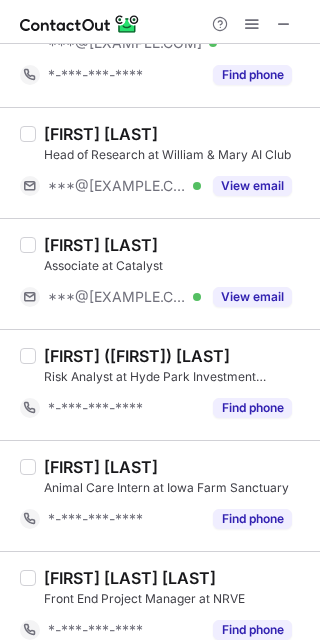 scroll, scrollTop: 1990, scrollLeft: 0, axis: vertical 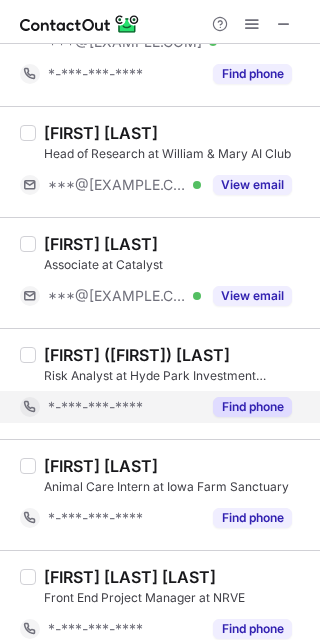 click on "Find phone" at bounding box center [252, 407] 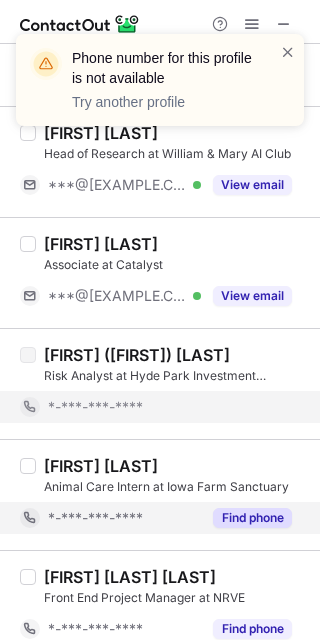 click on "Find phone" at bounding box center [252, 518] 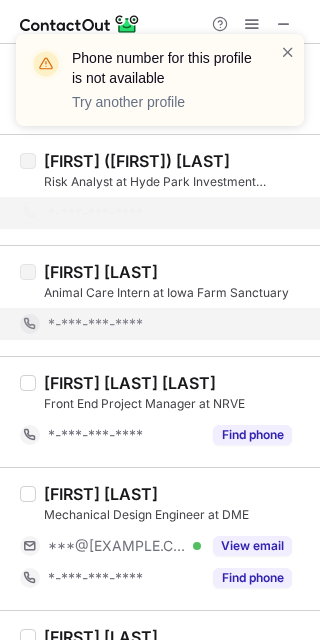 scroll, scrollTop: 2210, scrollLeft: 0, axis: vertical 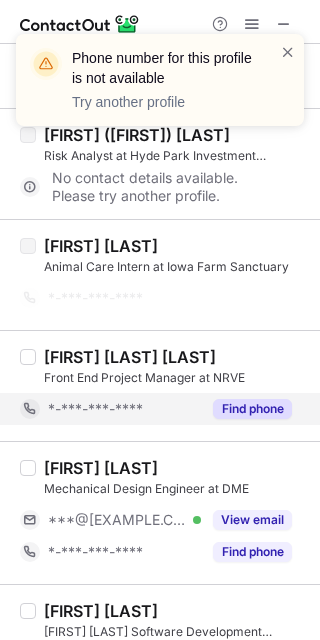 click on "Find phone" at bounding box center (252, 409) 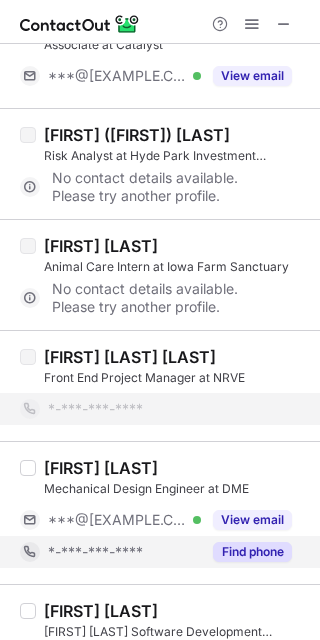 click on "Find phone" at bounding box center [252, 552] 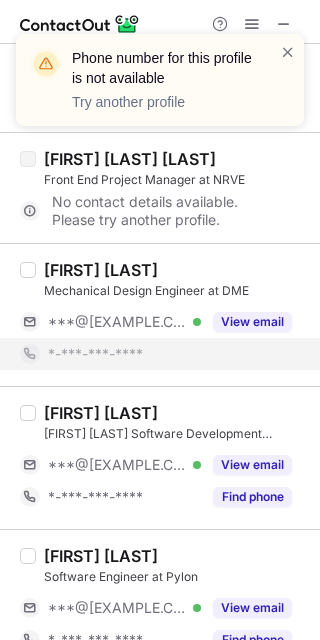 scroll, scrollTop: 2469, scrollLeft: 0, axis: vertical 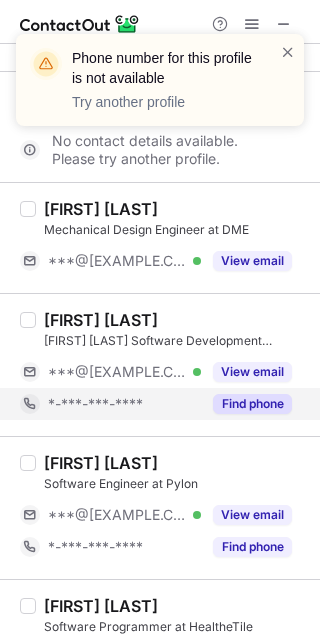 click on "Find phone" at bounding box center [252, 404] 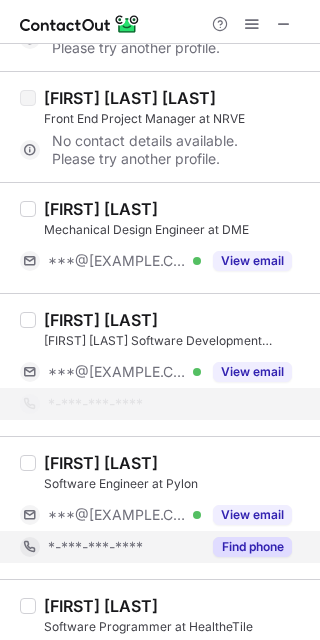 click on "Find phone" at bounding box center (252, 547) 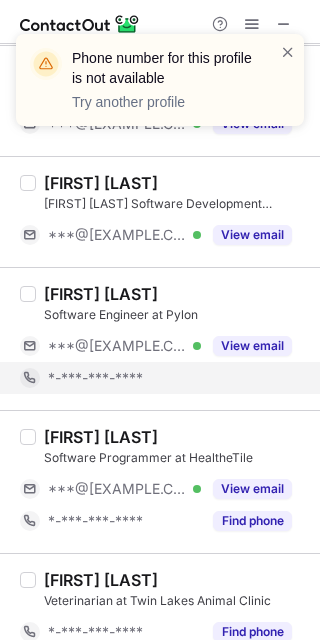scroll, scrollTop: 2638, scrollLeft: 0, axis: vertical 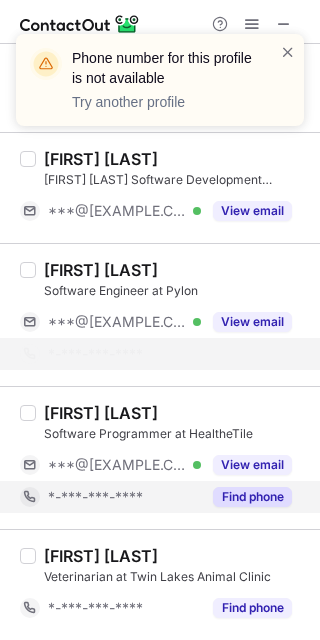 click on "Find phone" at bounding box center [252, 497] 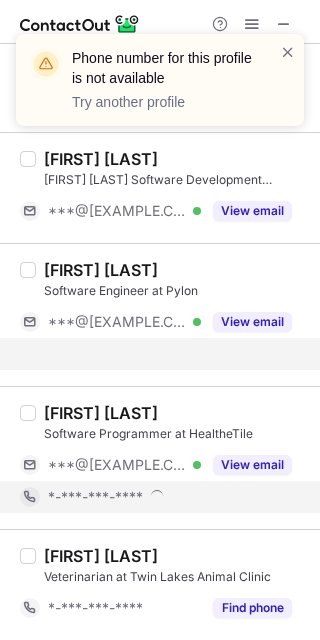 scroll, scrollTop: 2606, scrollLeft: 0, axis: vertical 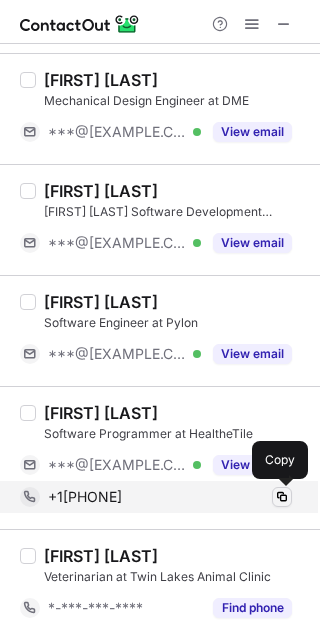 click at bounding box center (282, 497) 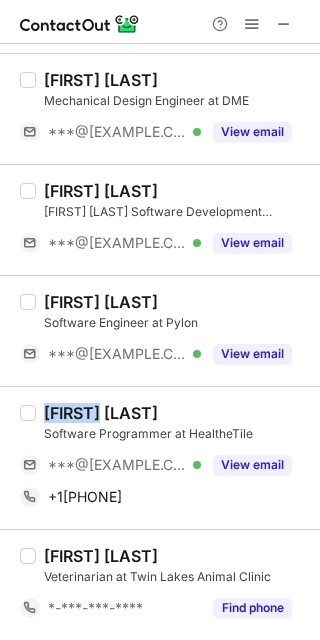 drag, startPoint x: 41, startPoint y: 407, endPoint x: 104, endPoint y: 414, distance: 63.387695 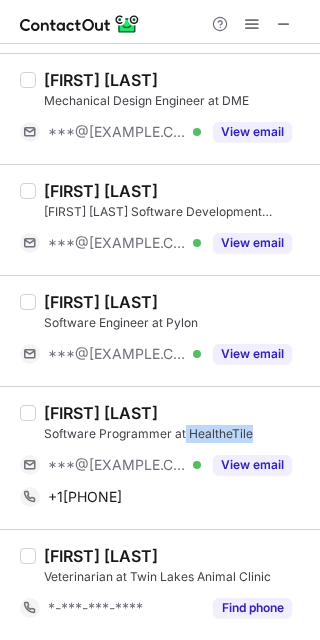 drag, startPoint x: 253, startPoint y: 434, endPoint x: 184, endPoint y: 437, distance: 69.065186 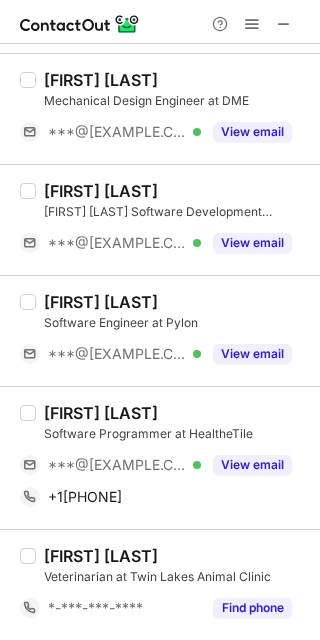 click on "[FIRST] [LAST]" at bounding box center [176, 556] 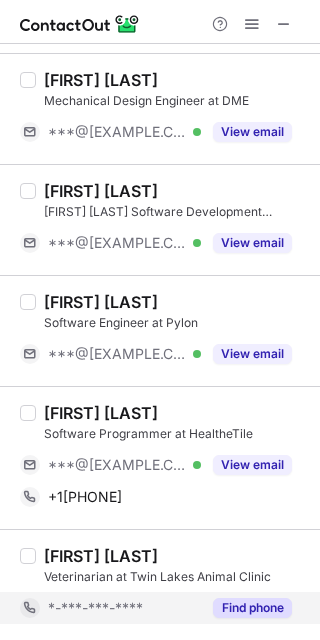 click on "Find phone" at bounding box center (252, 608) 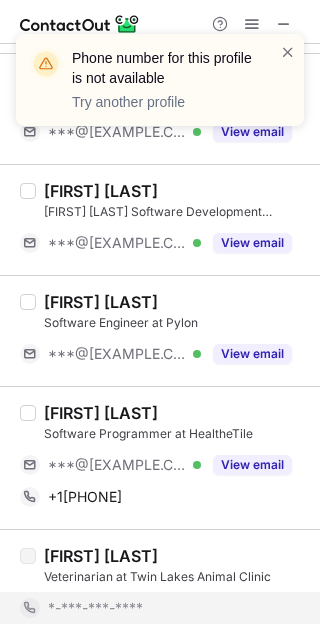 click on "*-***-***-****" at bounding box center (170, 608) 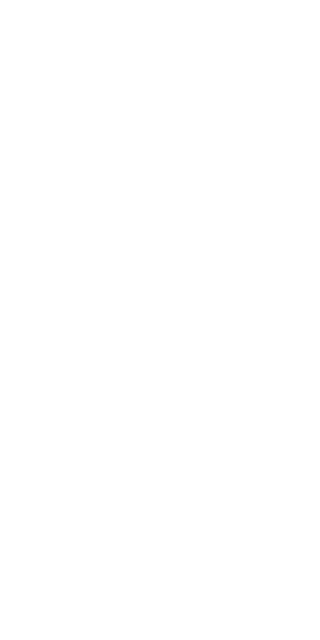 scroll, scrollTop: 0, scrollLeft: 0, axis: both 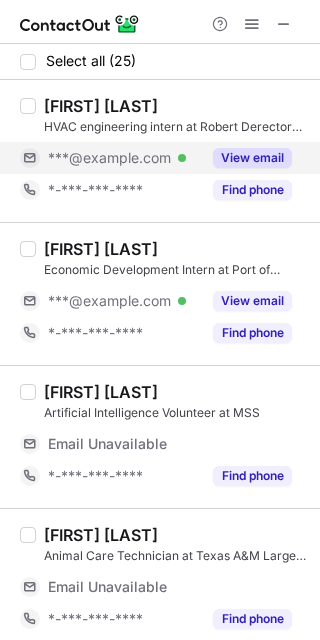 click on "View email" at bounding box center (252, 158) 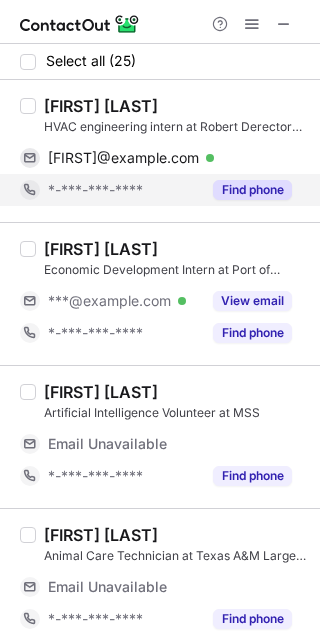 click on "Find phone" at bounding box center [252, 190] 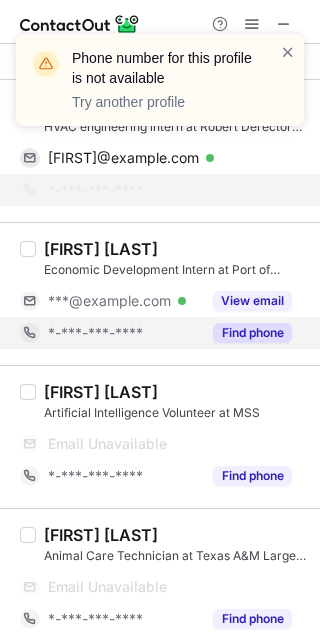 click on "Find phone" at bounding box center [252, 333] 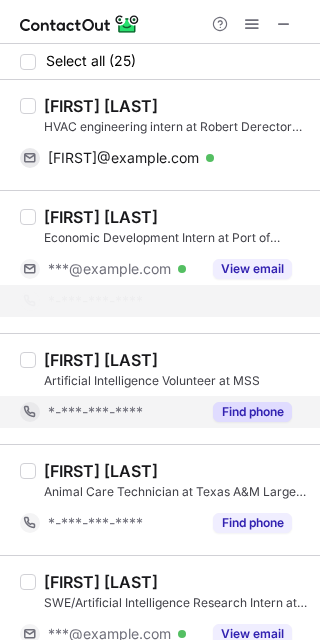 click on "Find phone" at bounding box center (252, 412) 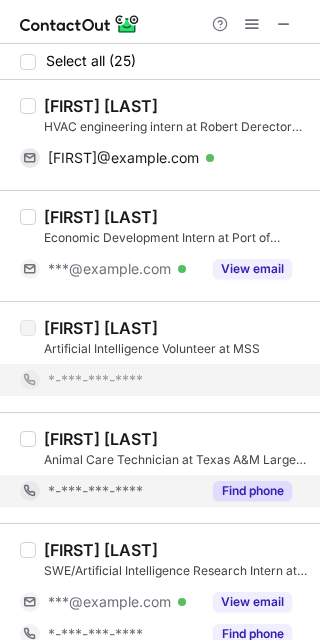 click on "Find phone" at bounding box center (252, 491) 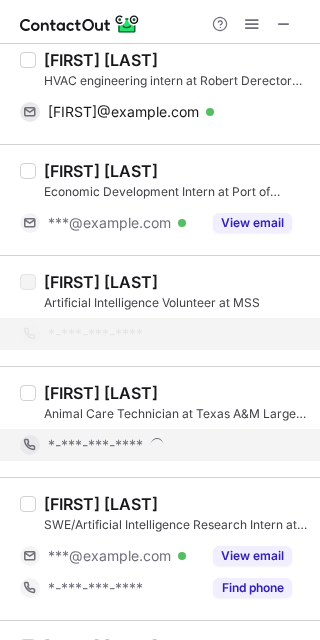 scroll, scrollTop: 222, scrollLeft: 0, axis: vertical 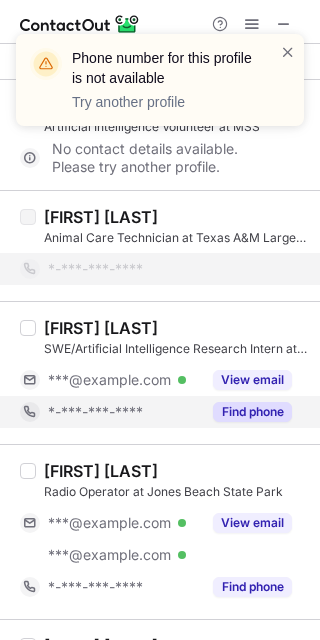 click on "Find phone" at bounding box center (252, 412) 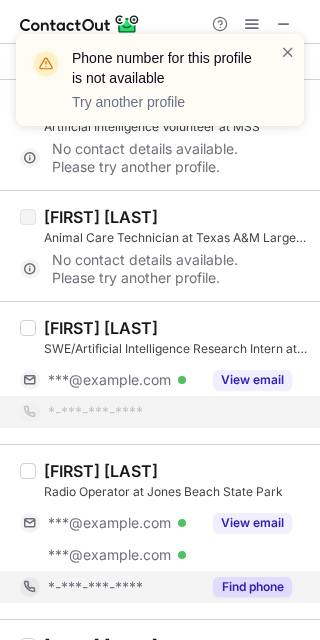 click on "Find phone" at bounding box center (252, 587) 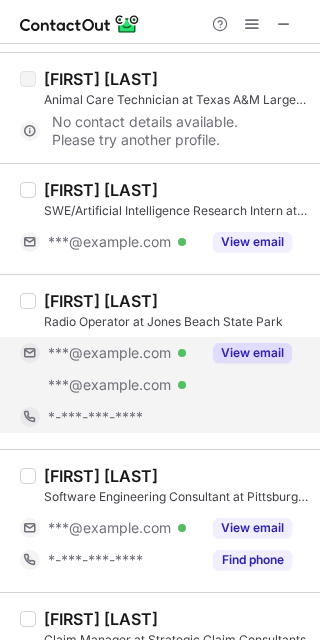 scroll, scrollTop: 364, scrollLeft: 0, axis: vertical 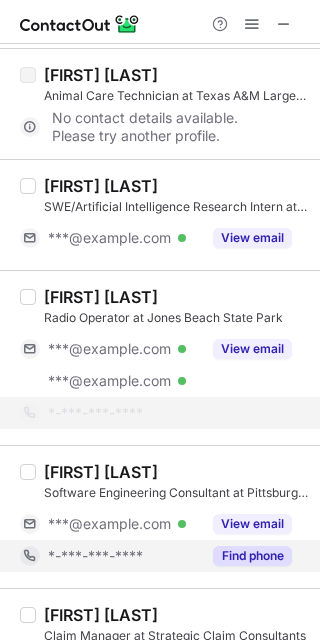 click on "Find phone" at bounding box center (252, 556) 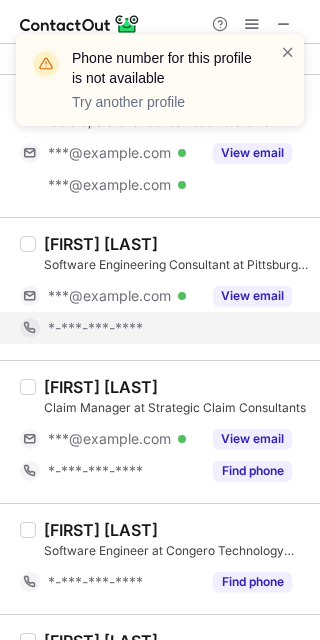 scroll, scrollTop: 561, scrollLeft: 0, axis: vertical 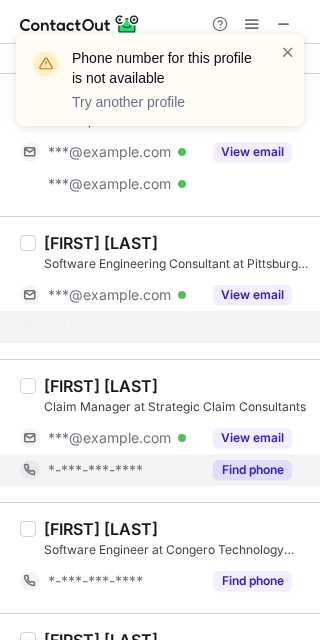 click on "Find phone" at bounding box center (252, 470) 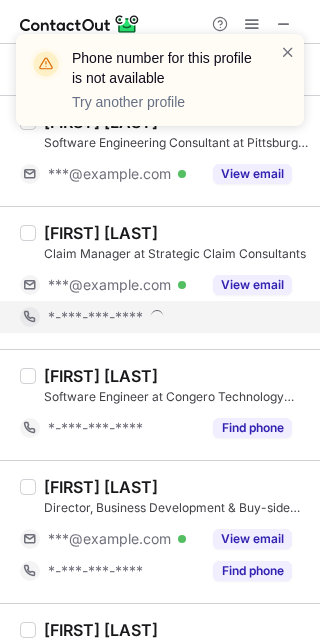 scroll, scrollTop: 772, scrollLeft: 0, axis: vertical 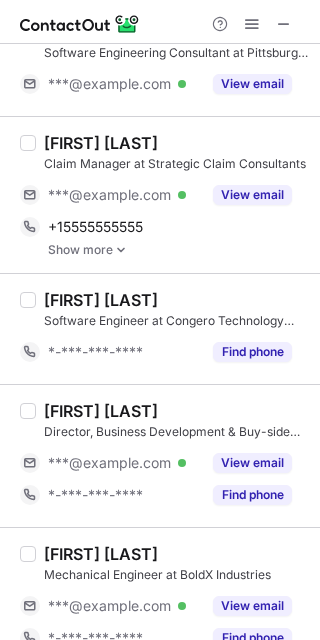 click at bounding box center (121, 250) 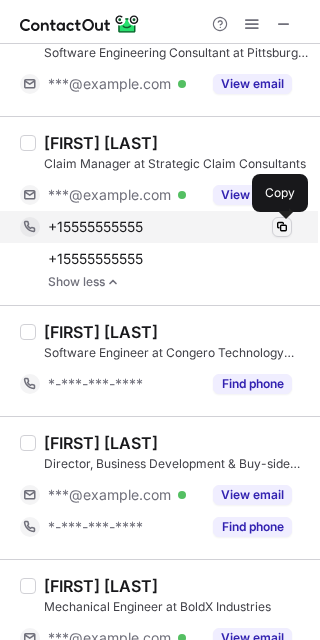 click at bounding box center (282, 227) 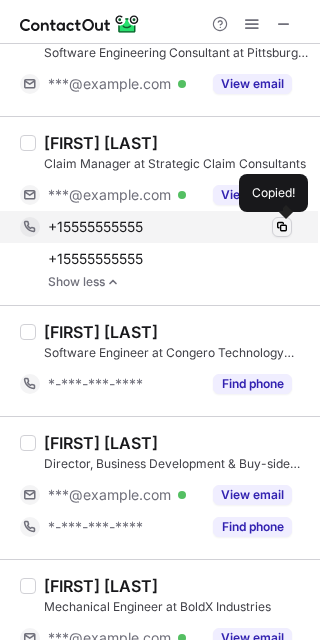 click at bounding box center [282, 227] 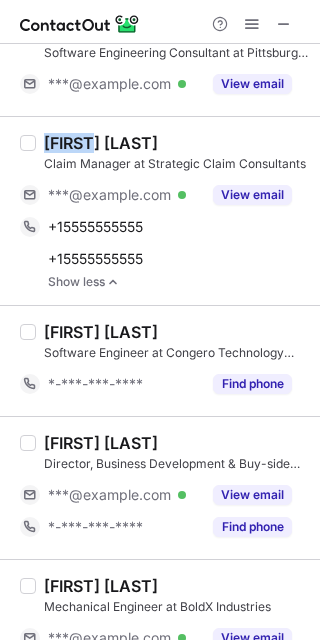 drag, startPoint x: 44, startPoint y: 149, endPoint x: 101, endPoint y: 140, distance: 57.706154 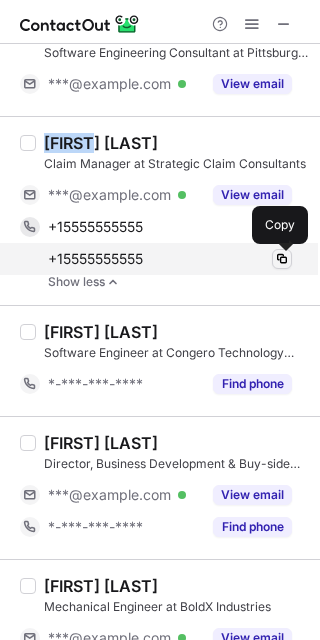 click at bounding box center (282, 259) 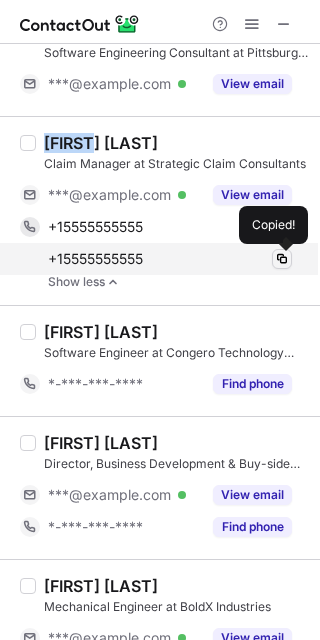 click at bounding box center [282, 259] 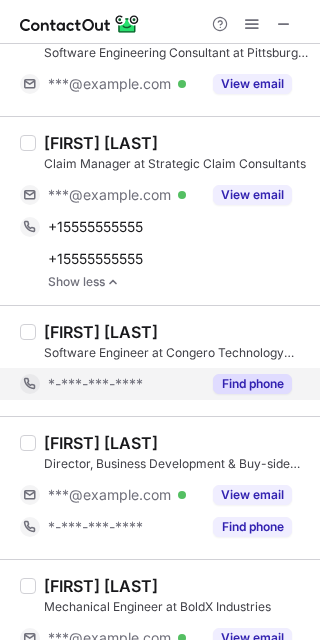 click on "Find phone" at bounding box center [246, 384] 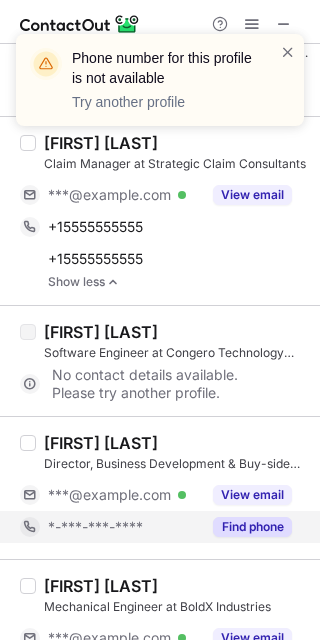 click on "Find phone" at bounding box center (252, 527) 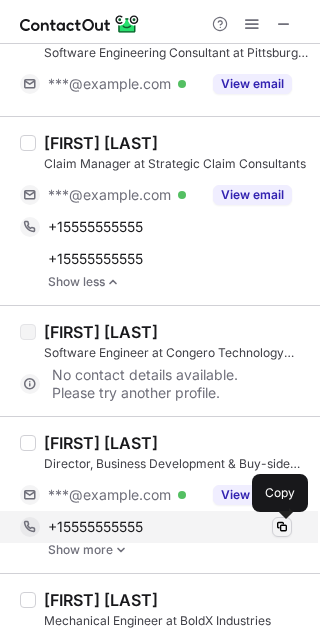 click at bounding box center (282, 527) 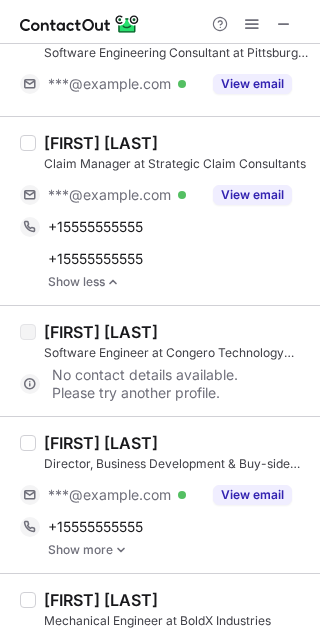 click at bounding box center [121, 550] 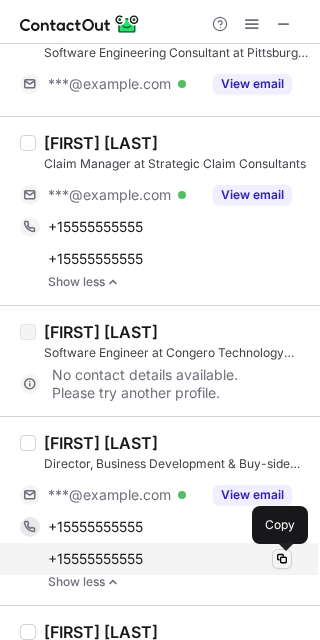click at bounding box center [282, 559] 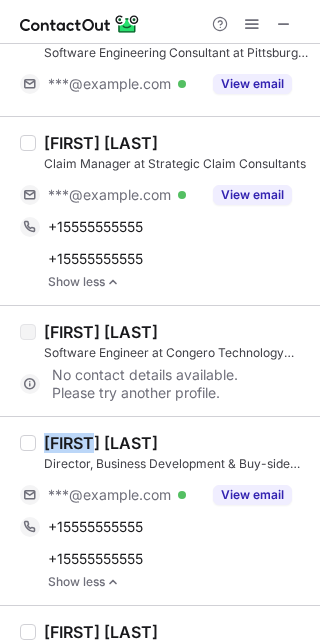 drag, startPoint x: 41, startPoint y: 442, endPoint x: 98, endPoint y: 445, distance: 57.07889 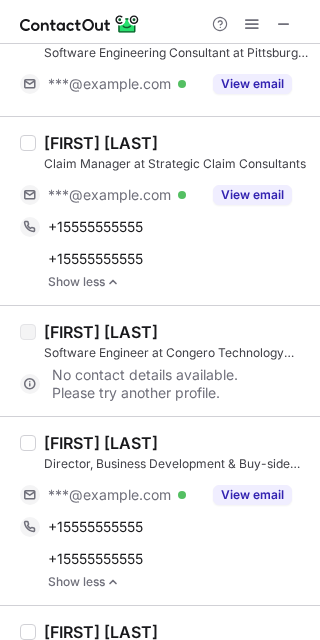 click on "Jordan Myers Director, Business Development & Buy-side Operations at Large Practice Sales ***@largepracticesales.com Verified View email +13305711203 Copy +14194353167 Copy Show less" at bounding box center [160, 510] 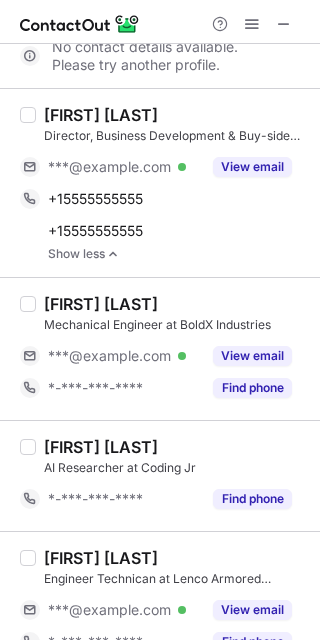 scroll, scrollTop: 1134, scrollLeft: 0, axis: vertical 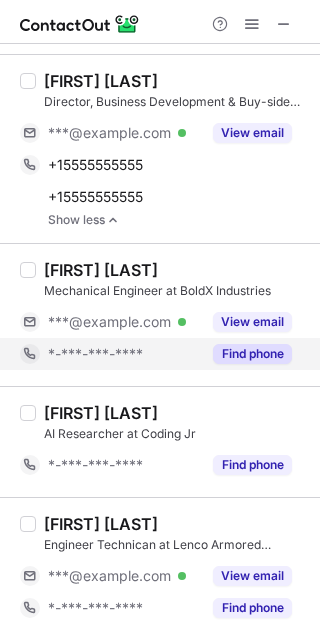 click on "Find phone" at bounding box center (252, 354) 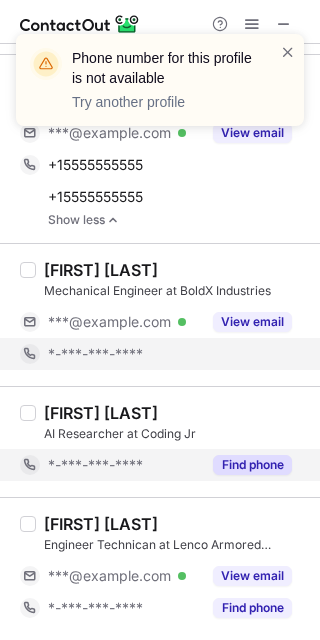 click on "Find phone" at bounding box center (252, 465) 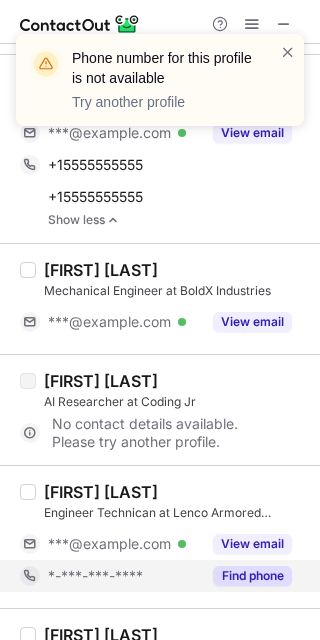 click on "Find phone" at bounding box center (252, 576) 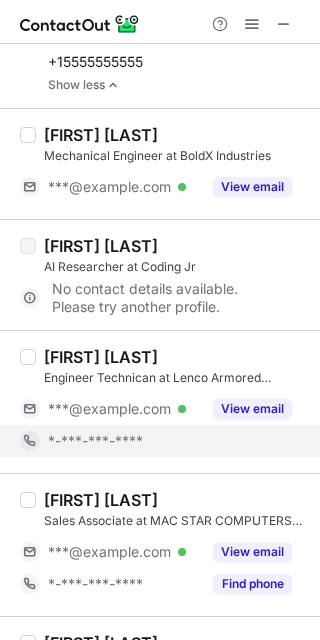 scroll, scrollTop: 1276, scrollLeft: 0, axis: vertical 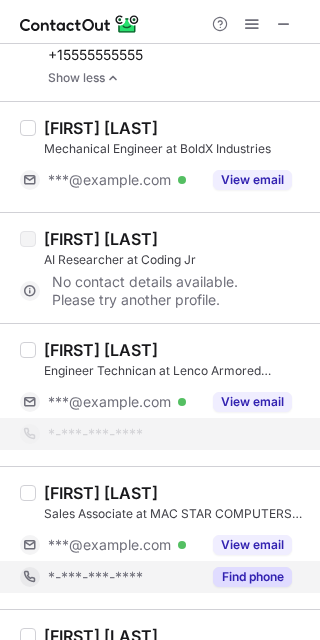 click on "Find phone" at bounding box center (252, 577) 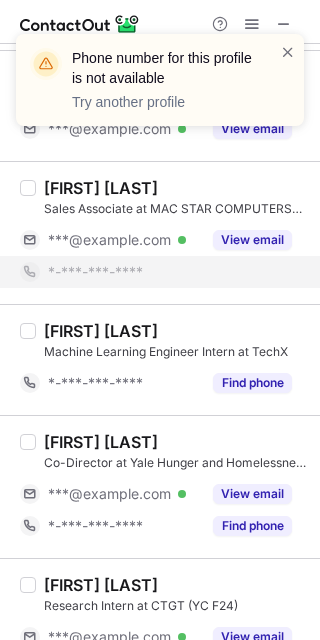scroll, scrollTop: 1585, scrollLeft: 0, axis: vertical 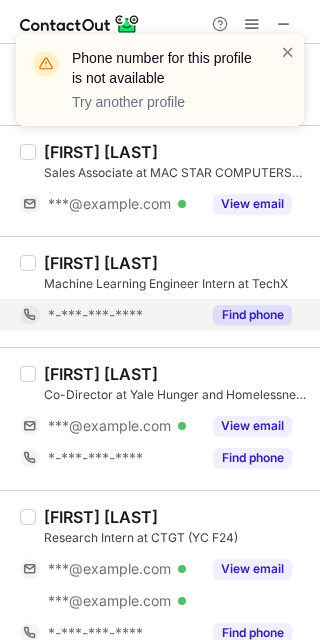 click on "Jaeyee Jung Co-Director at Yale Hunger and Homelessness Action Project ***@yhhap.org Verified View email *-***-***-**** Find phone" at bounding box center (160, 418) 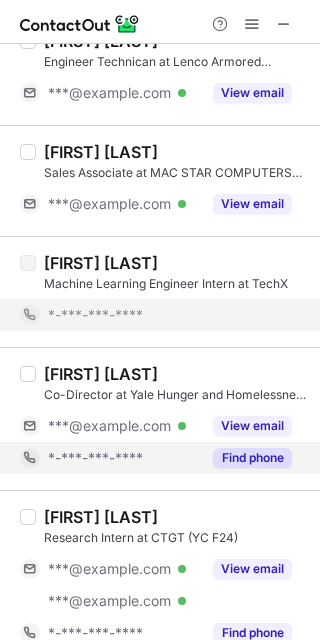 click on "Find phone" at bounding box center (252, 458) 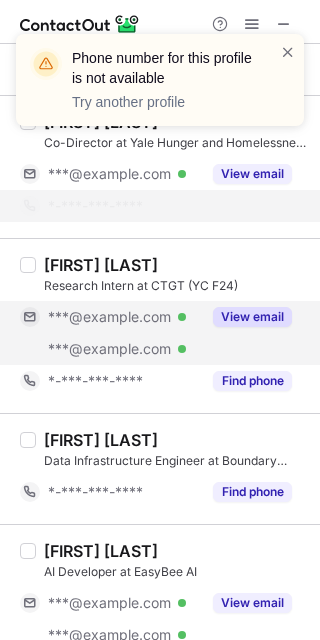 scroll, scrollTop: 1841, scrollLeft: 0, axis: vertical 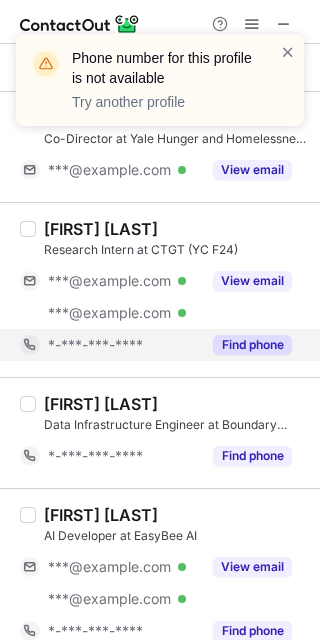 click on "Find phone" at bounding box center (252, 345) 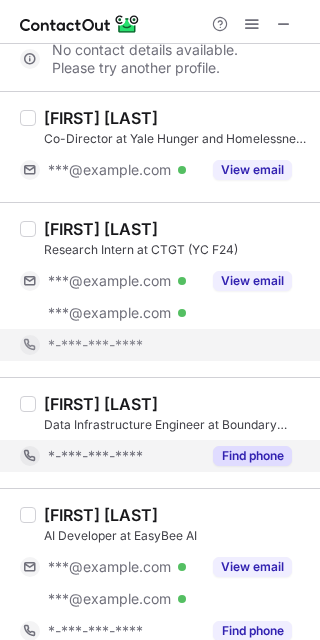 click on "Find phone" at bounding box center (252, 456) 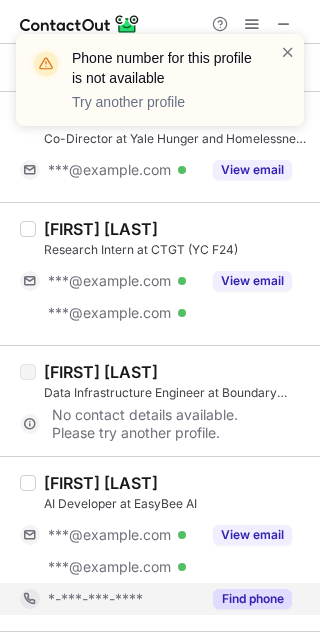 click on "Find phone" at bounding box center [252, 599] 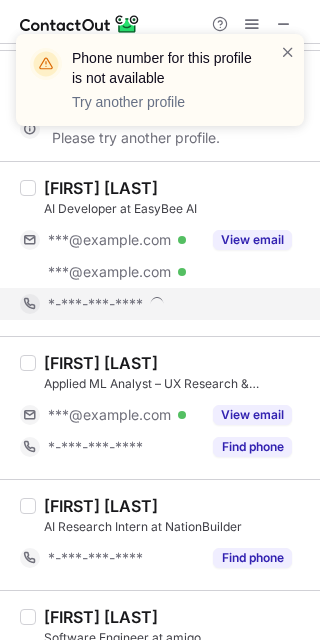 scroll, scrollTop: 2144, scrollLeft: 0, axis: vertical 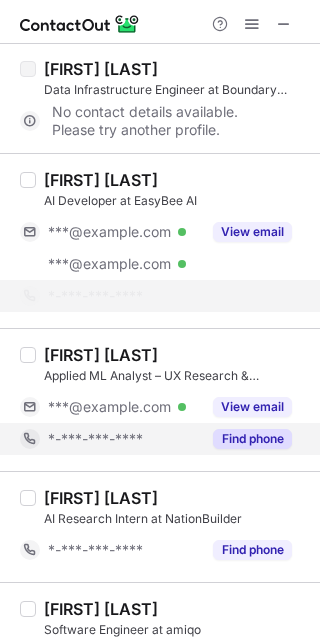 click on "Find phone" at bounding box center [246, 439] 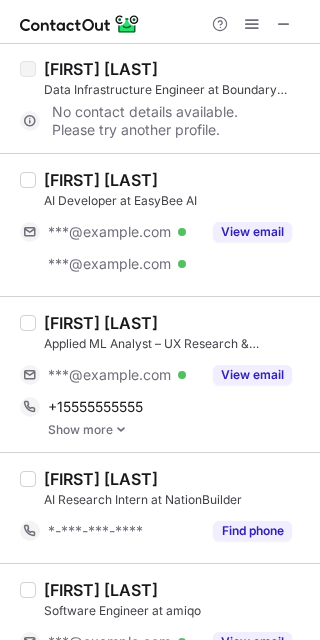 click at bounding box center (121, 430) 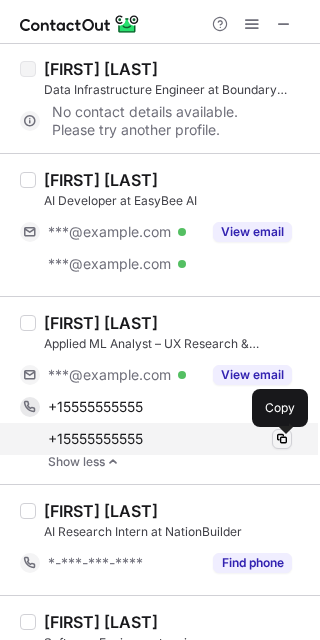 click at bounding box center [282, 439] 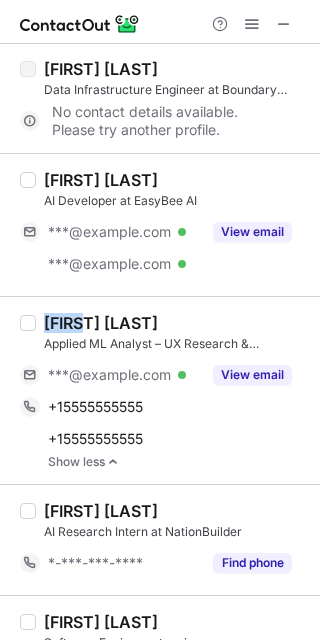drag, startPoint x: 45, startPoint y: 326, endPoint x: 86, endPoint y: 332, distance: 41.4367 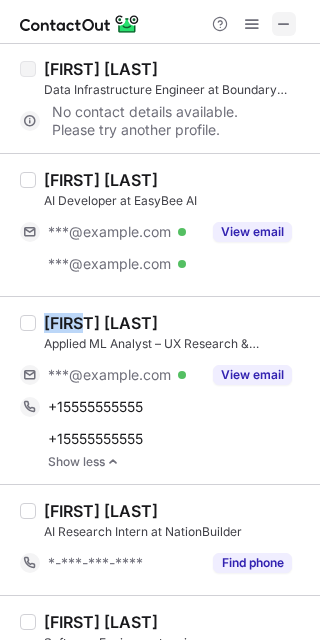 click at bounding box center [284, 24] 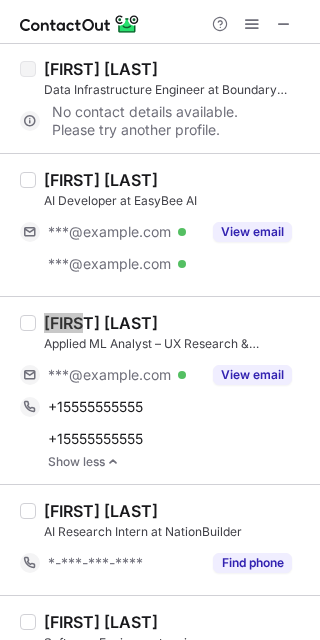 scroll, scrollTop: 2745, scrollLeft: 0, axis: vertical 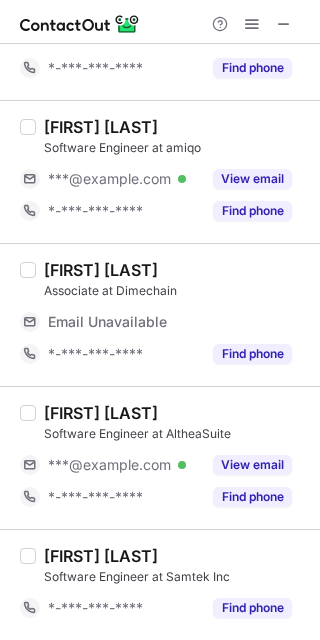 click on "Colin Nguyen AI Research Intern at NationBuilder *-***-***-**** Find phone" at bounding box center [160, 44] 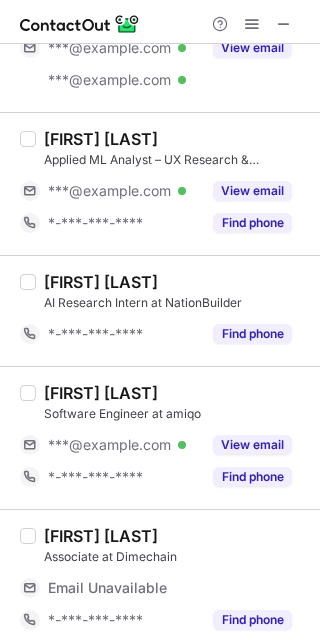 scroll, scrollTop: 2020, scrollLeft: 0, axis: vertical 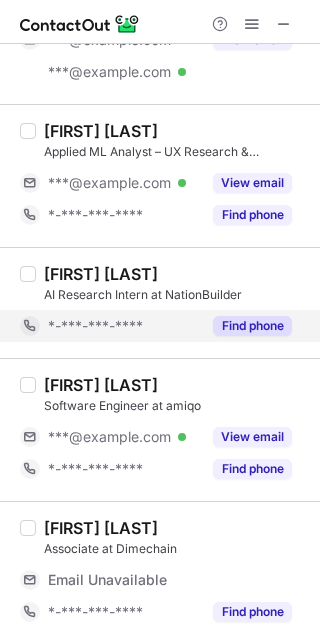 click on "Find phone" at bounding box center (252, 326) 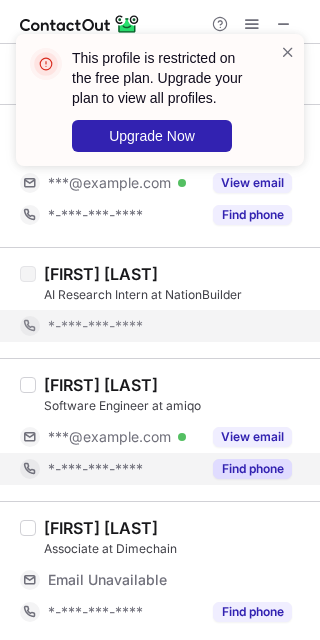 click on "Find phone" at bounding box center (252, 469) 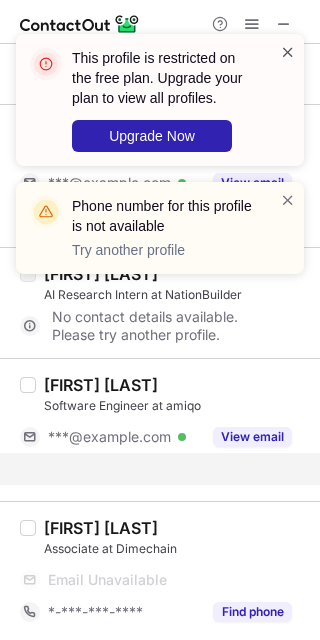 click at bounding box center [288, 52] 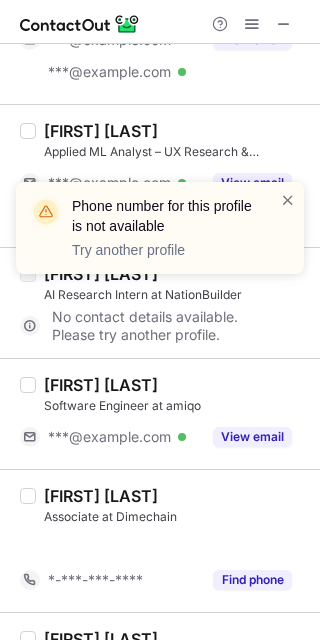 scroll, scrollTop: 1988, scrollLeft: 0, axis: vertical 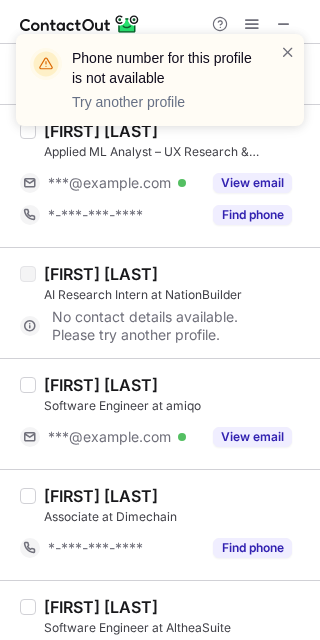 click on "Phone number for this profile is not available Try another profile" at bounding box center [160, 88] 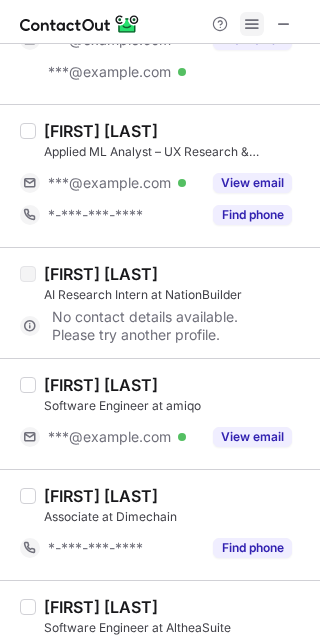 click at bounding box center (252, 24) 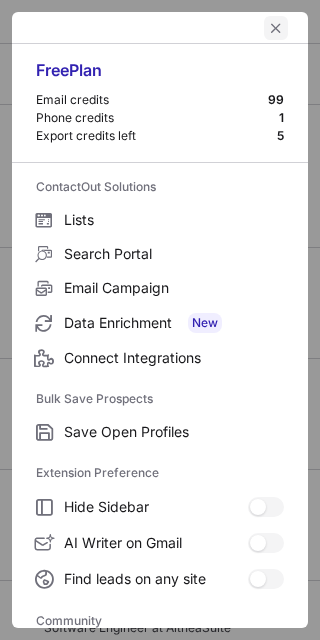 click at bounding box center (276, 28) 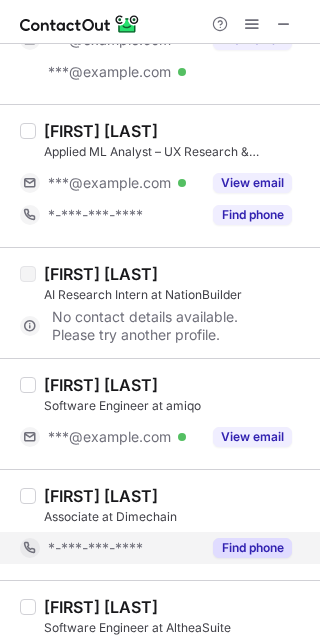 click on "Find phone" at bounding box center [252, 548] 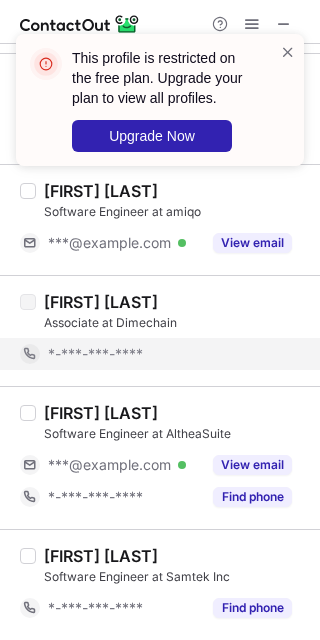 scroll, scrollTop: 2190, scrollLeft: 0, axis: vertical 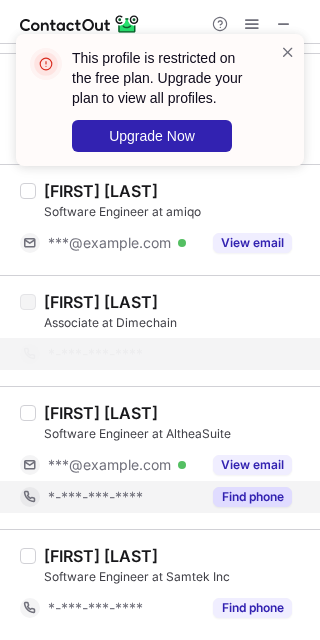 click on "Find phone" at bounding box center (252, 497) 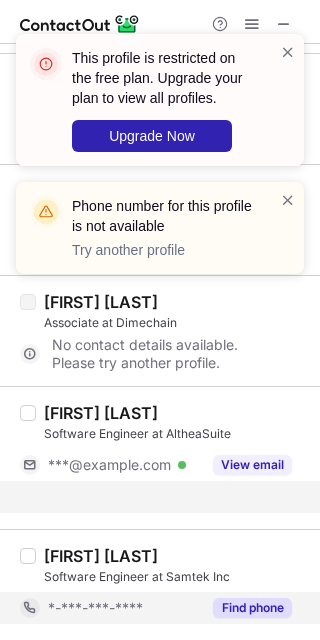 scroll, scrollTop: 2158, scrollLeft: 0, axis: vertical 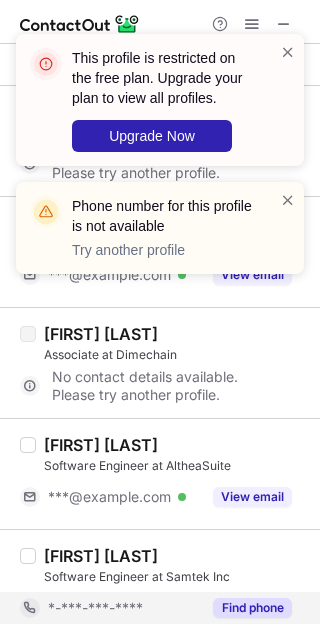 click on "Find phone" at bounding box center [252, 608] 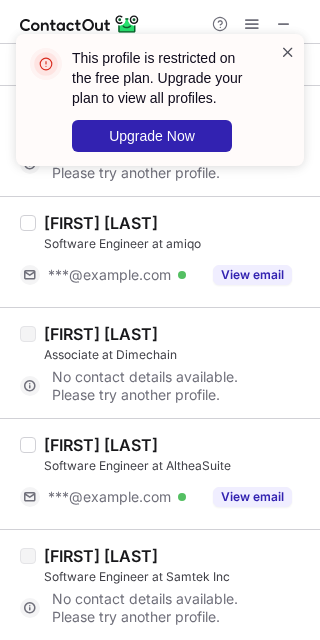 click at bounding box center [288, 52] 